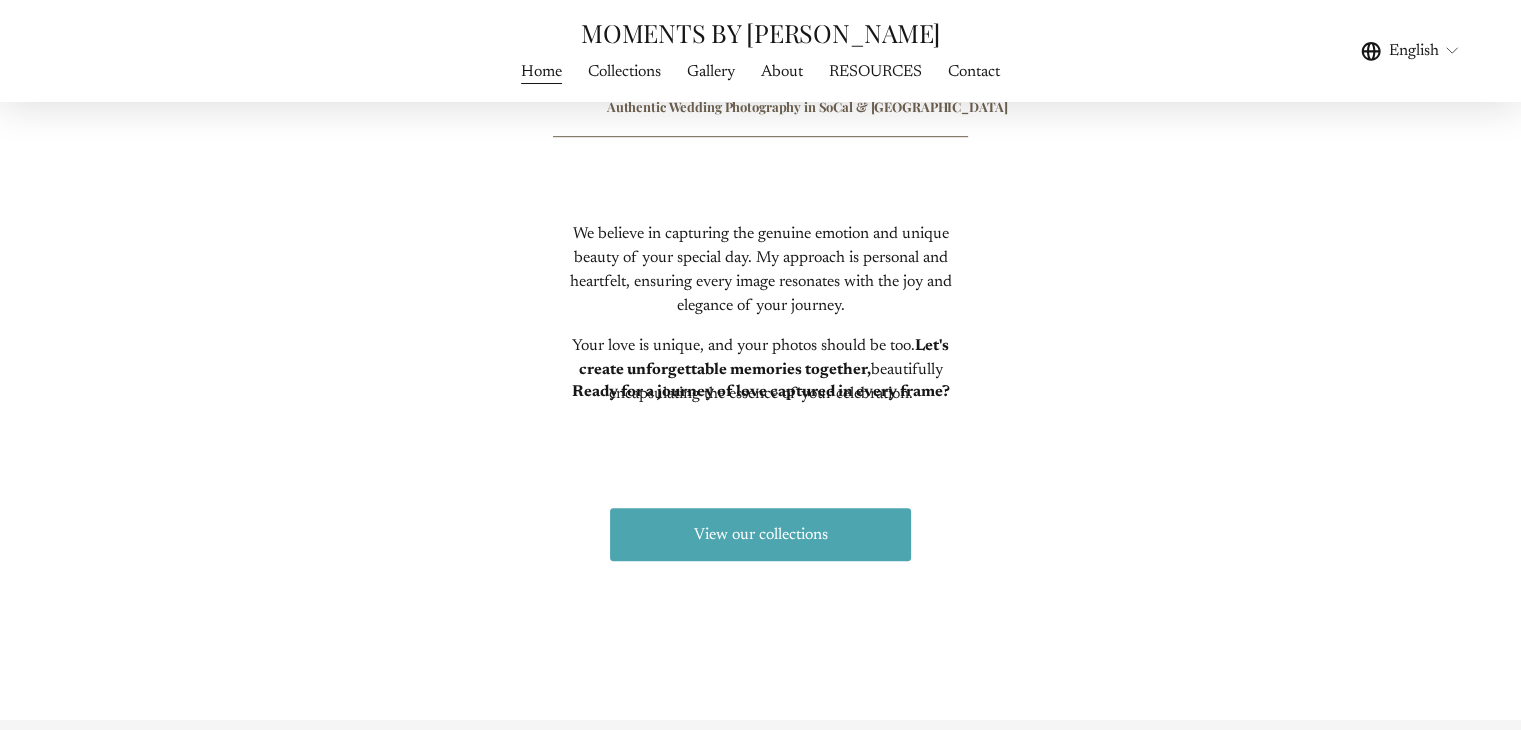 scroll, scrollTop: 1184, scrollLeft: 0, axis: vertical 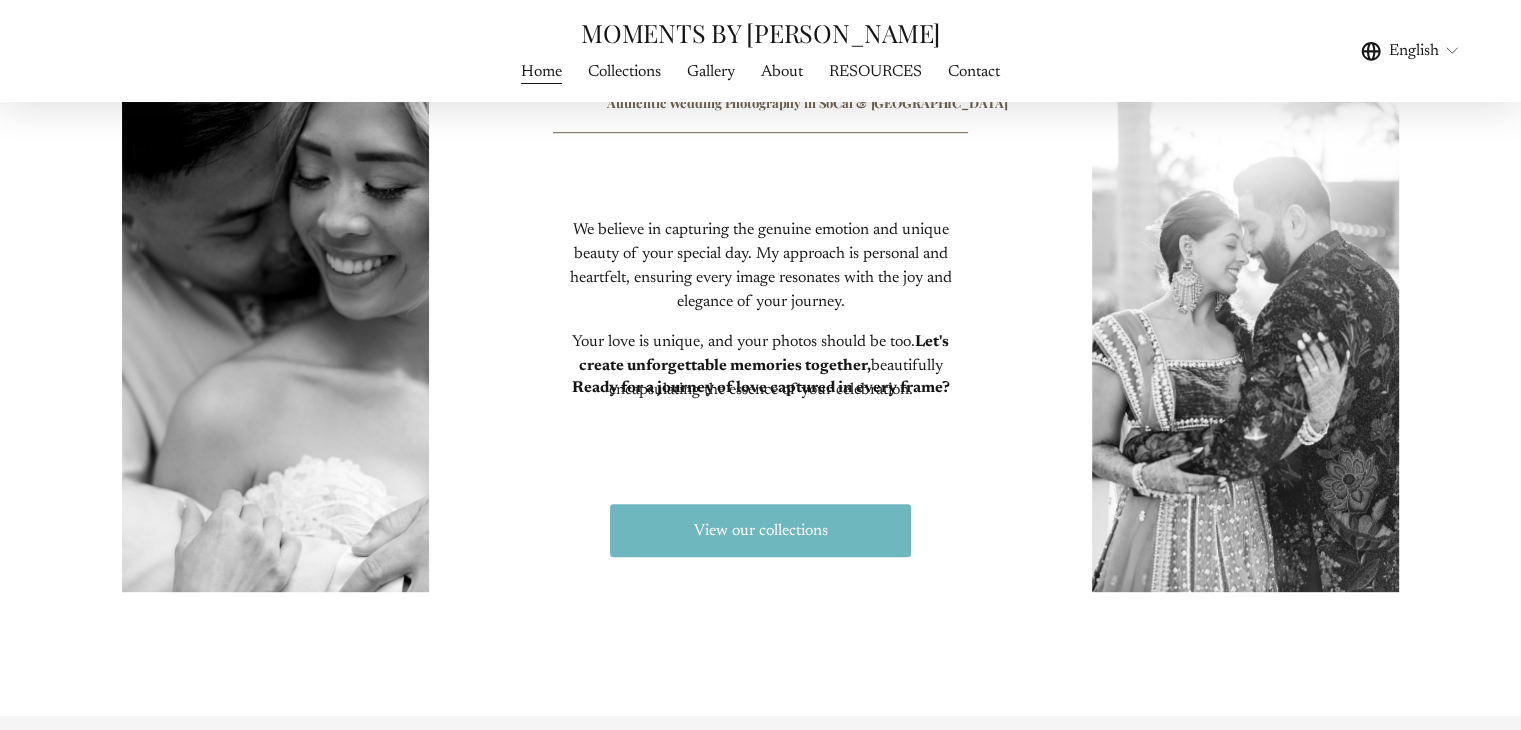 click on "View our collections" at bounding box center [760, 530] 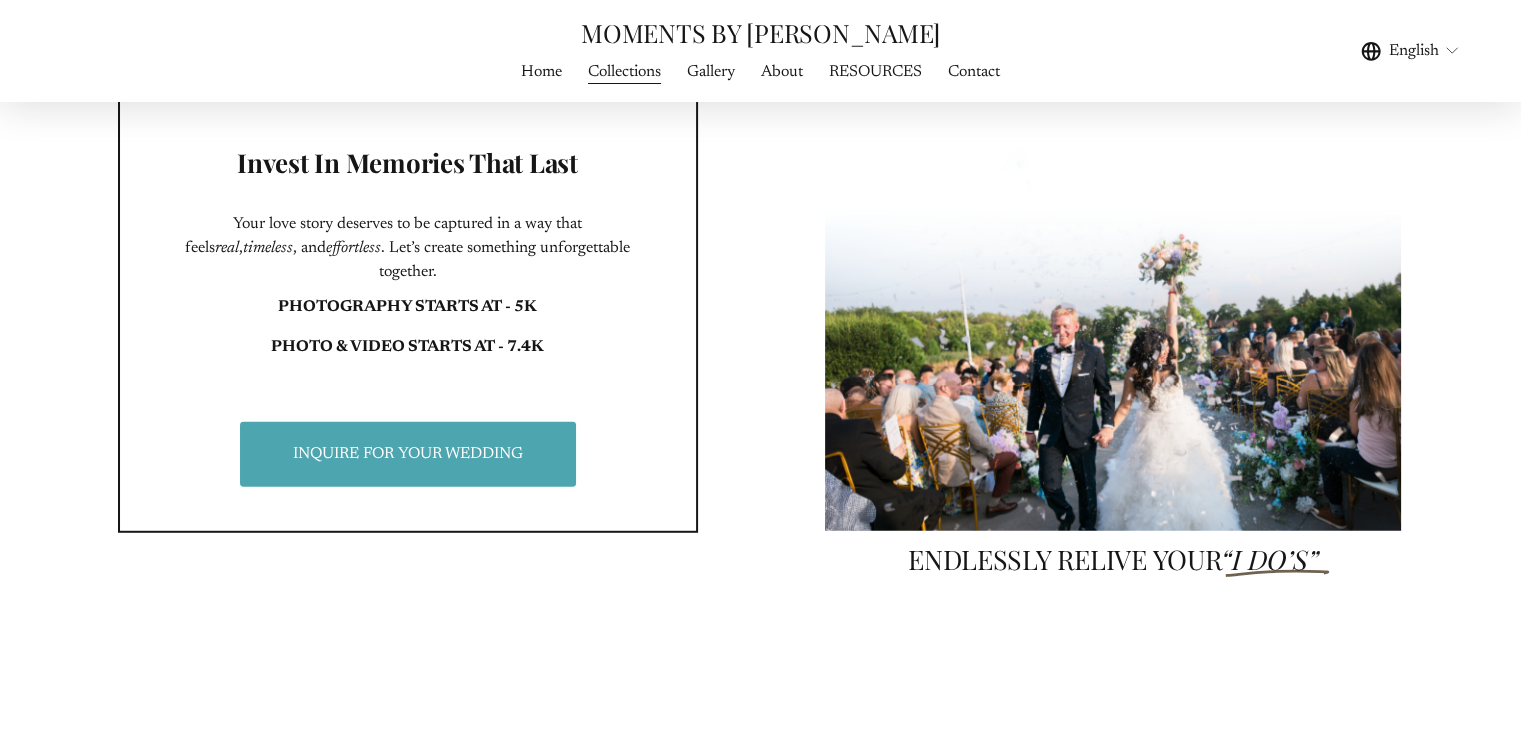 scroll, scrollTop: 5395, scrollLeft: 0, axis: vertical 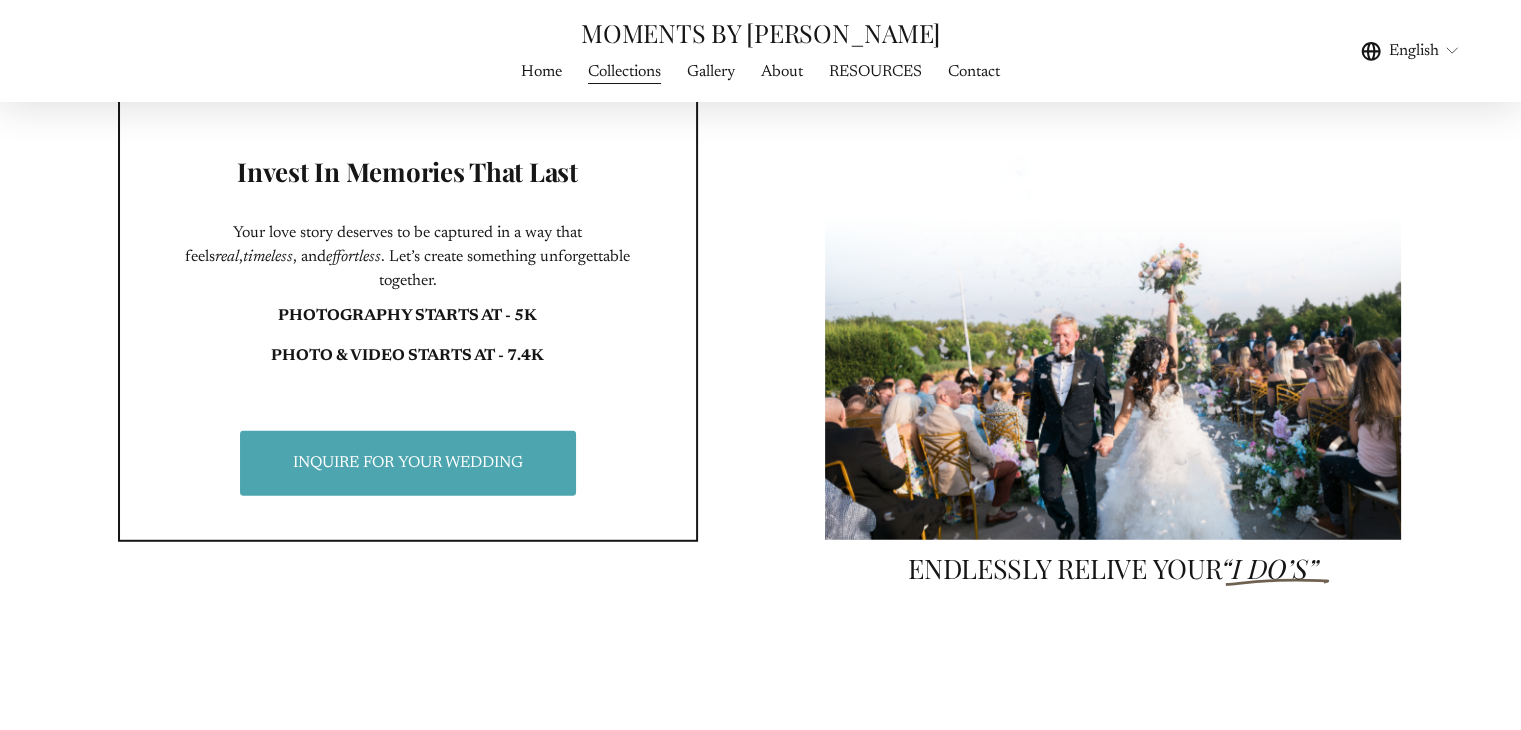 click on "WEDDING PHOTOGRAPHY" at bounding box center [0, 0] 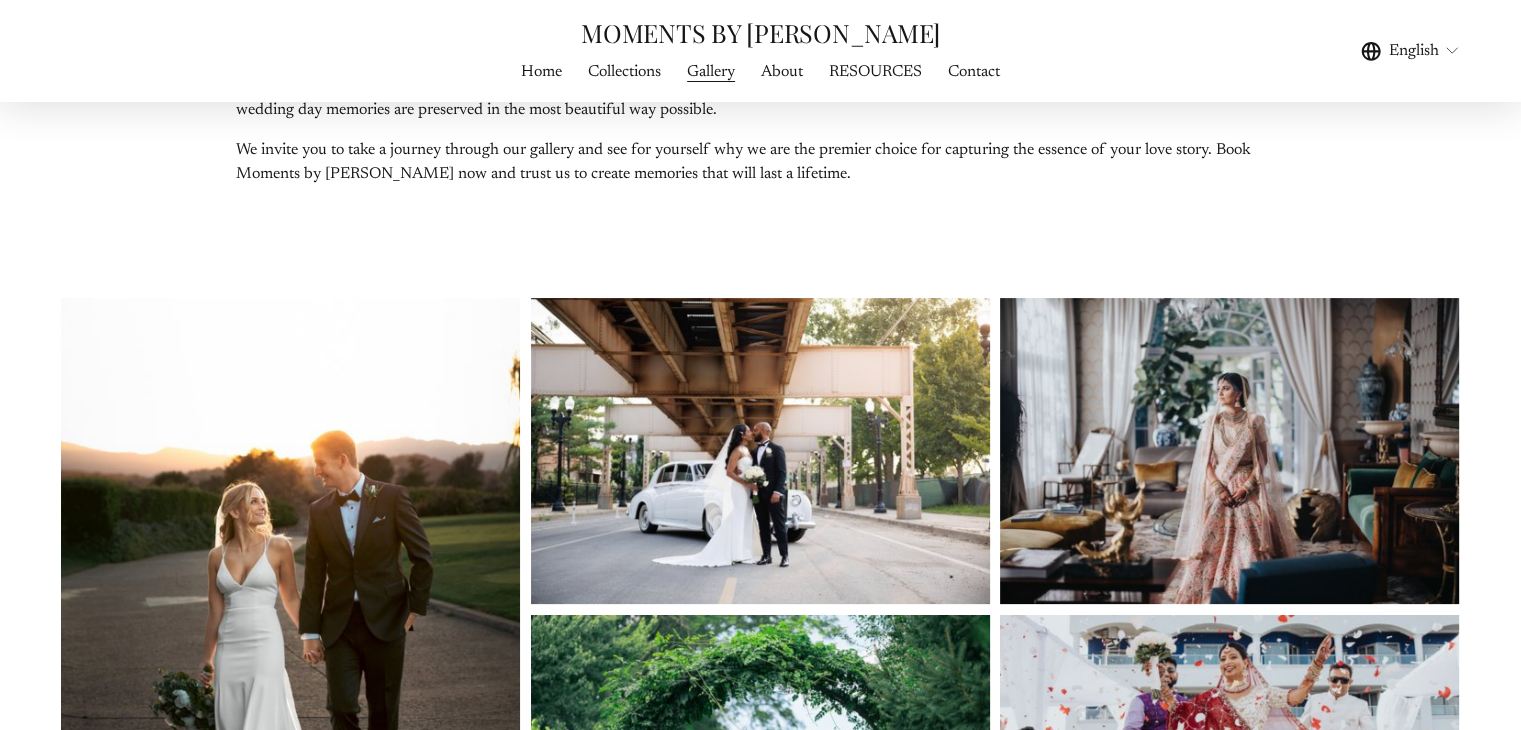 scroll, scrollTop: 384, scrollLeft: 0, axis: vertical 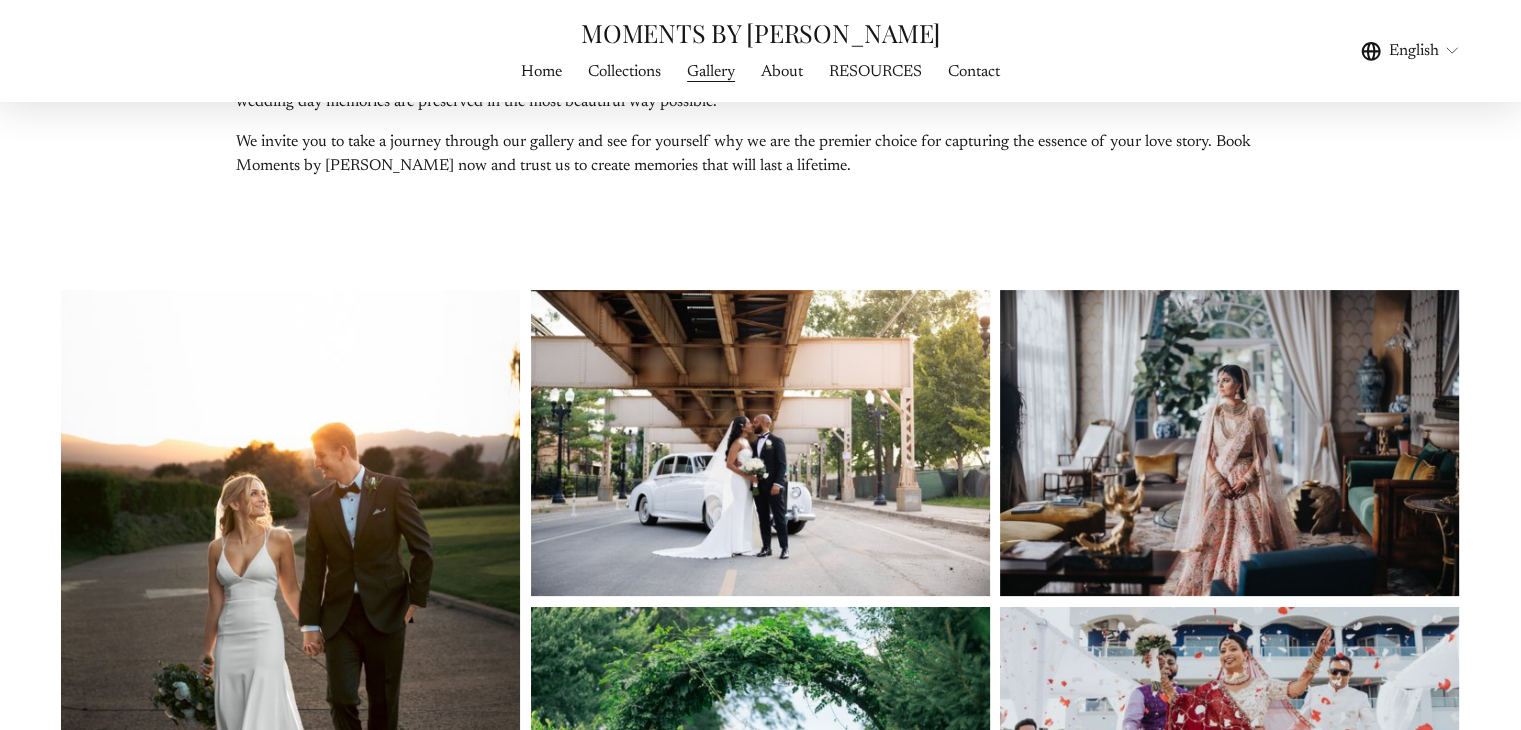 click at bounding box center [1229, 443] 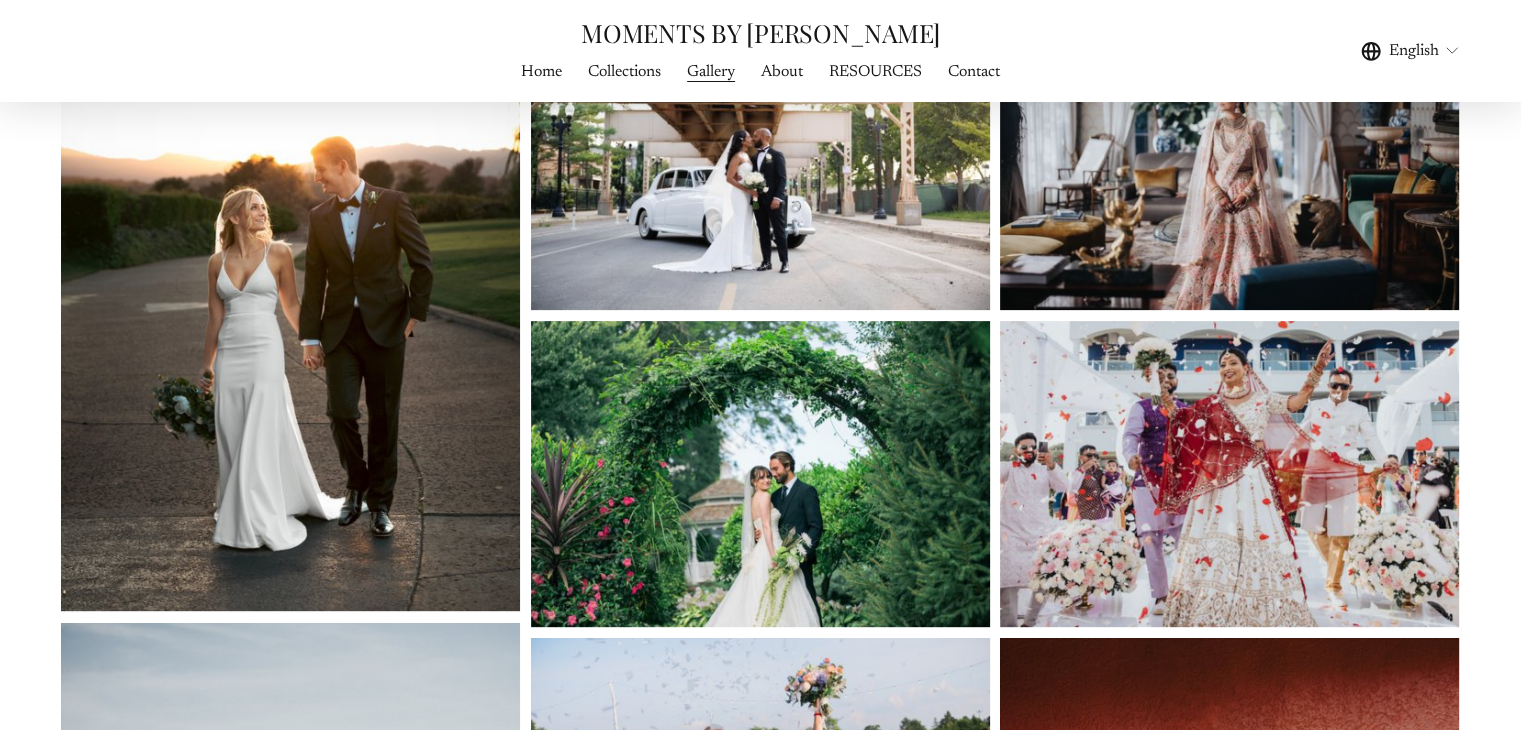 scroll, scrollTop: 676, scrollLeft: 0, axis: vertical 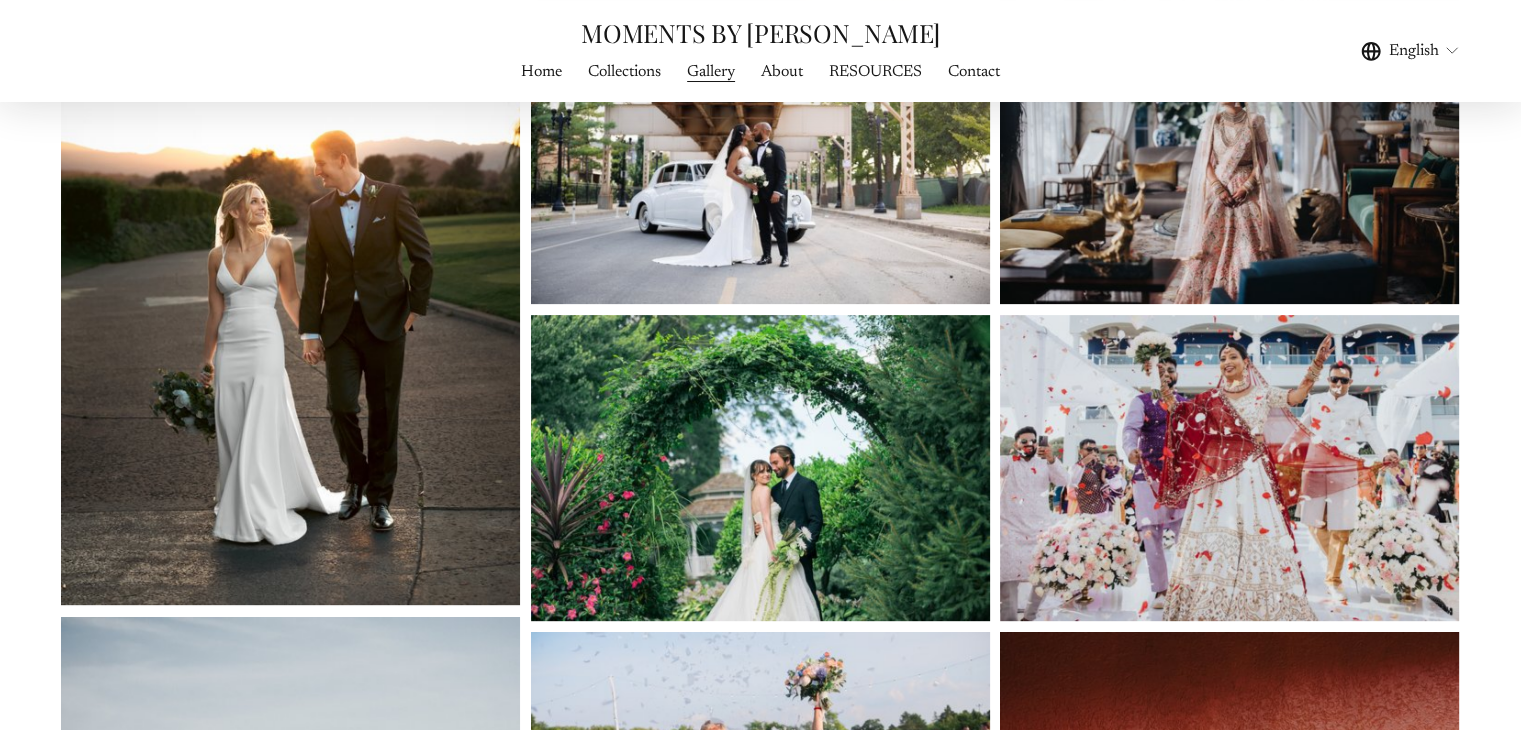 click at bounding box center (760, 468) 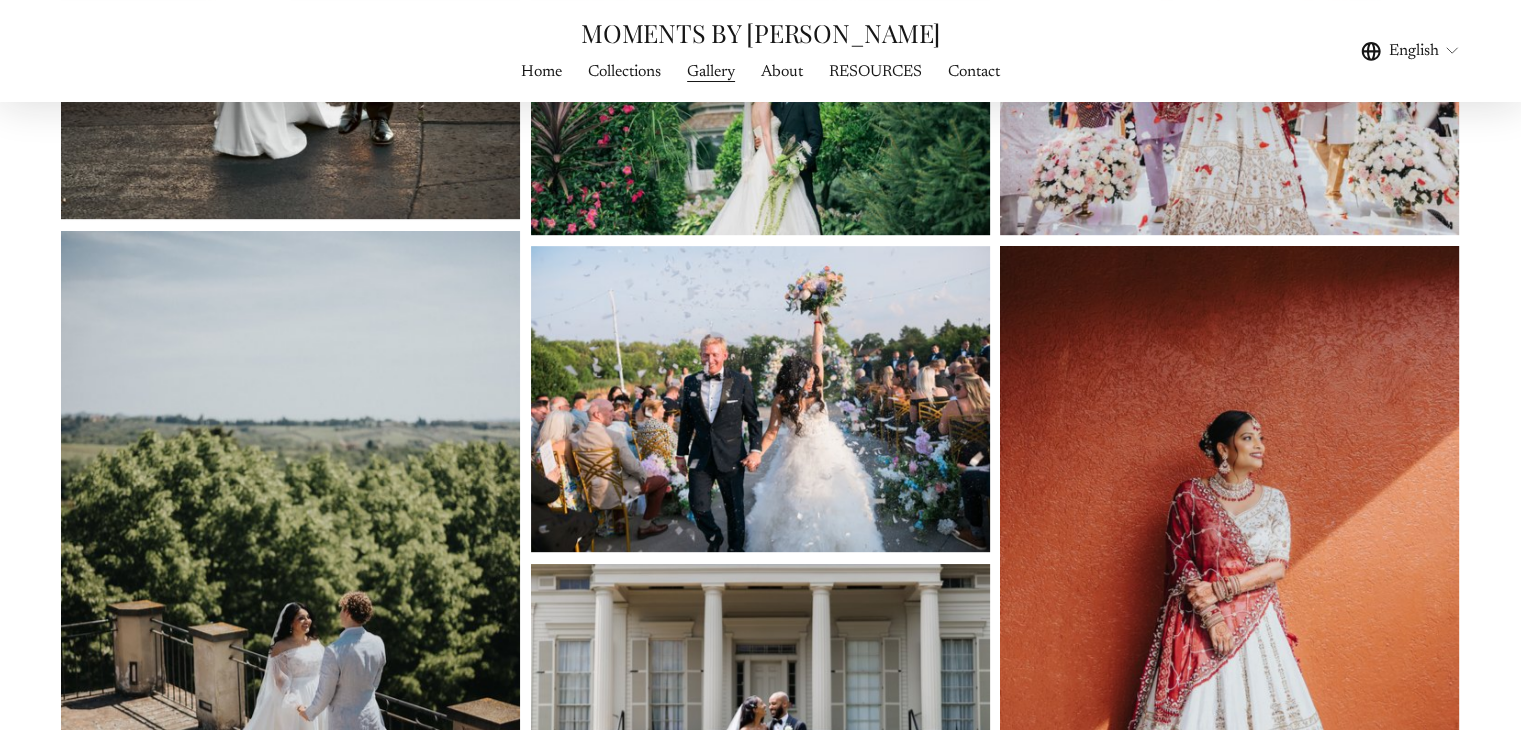 scroll, scrollTop: 1127, scrollLeft: 0, axis: vertical 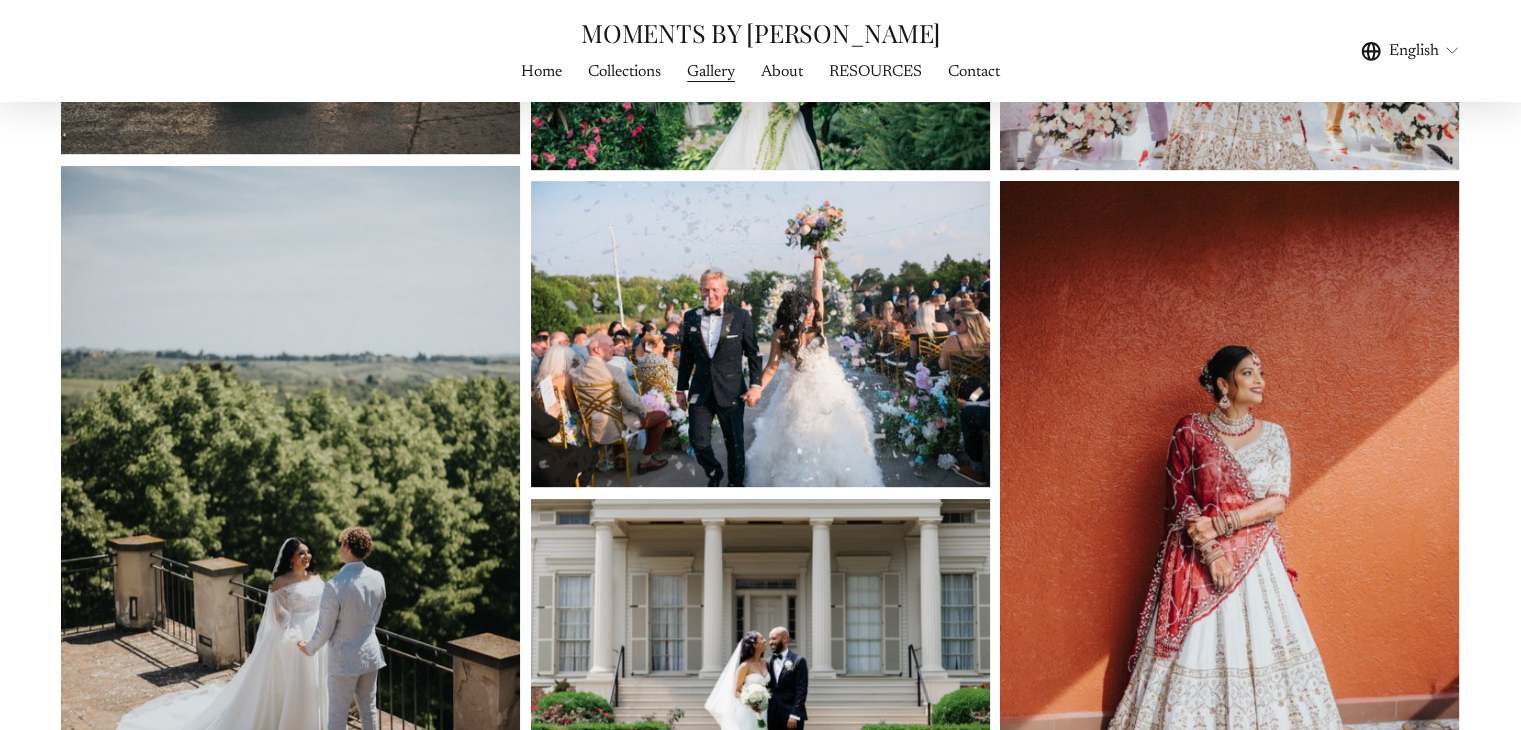 click at bounding box center (1229, 525) 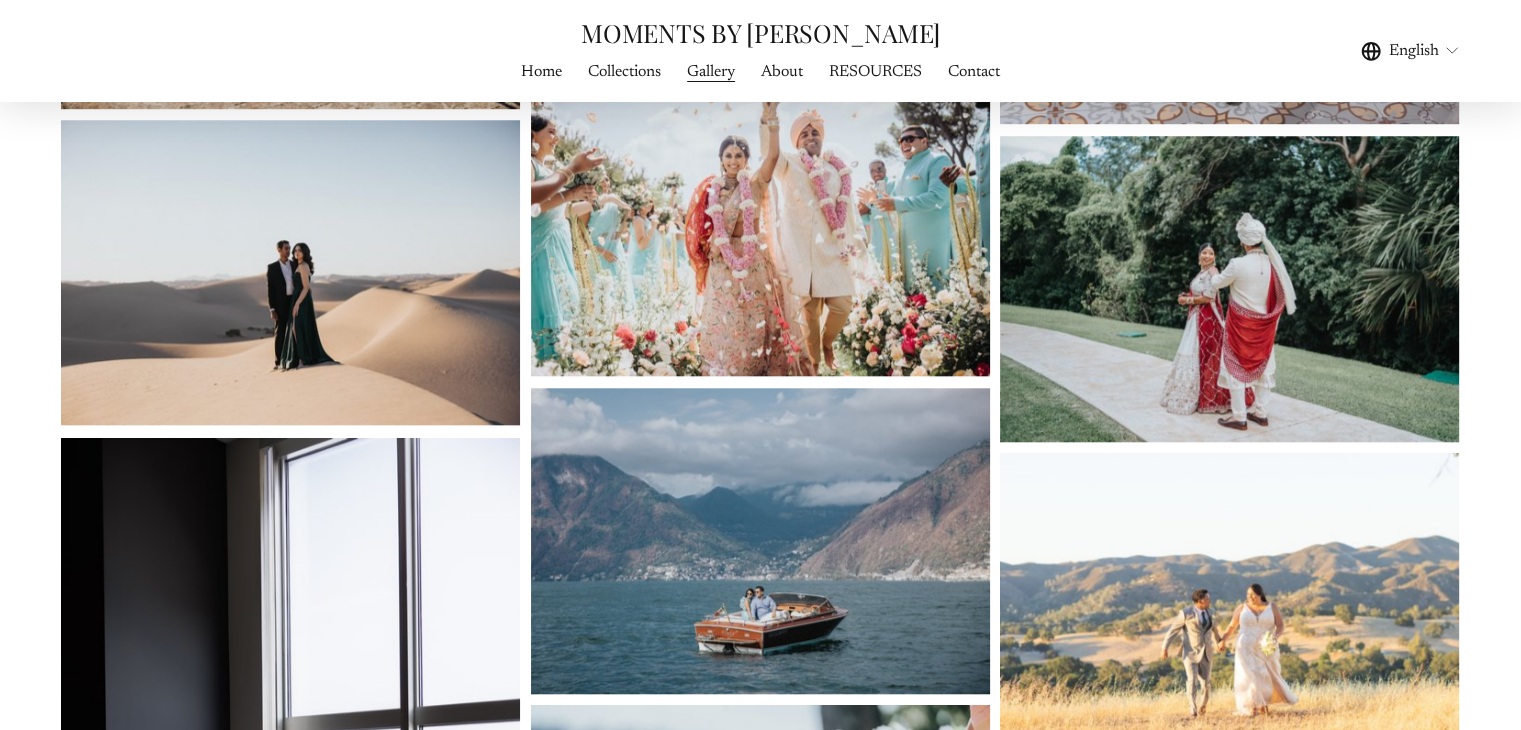 scroll, scrollTop: 1876, scrollLeft: 0, axis: vertical 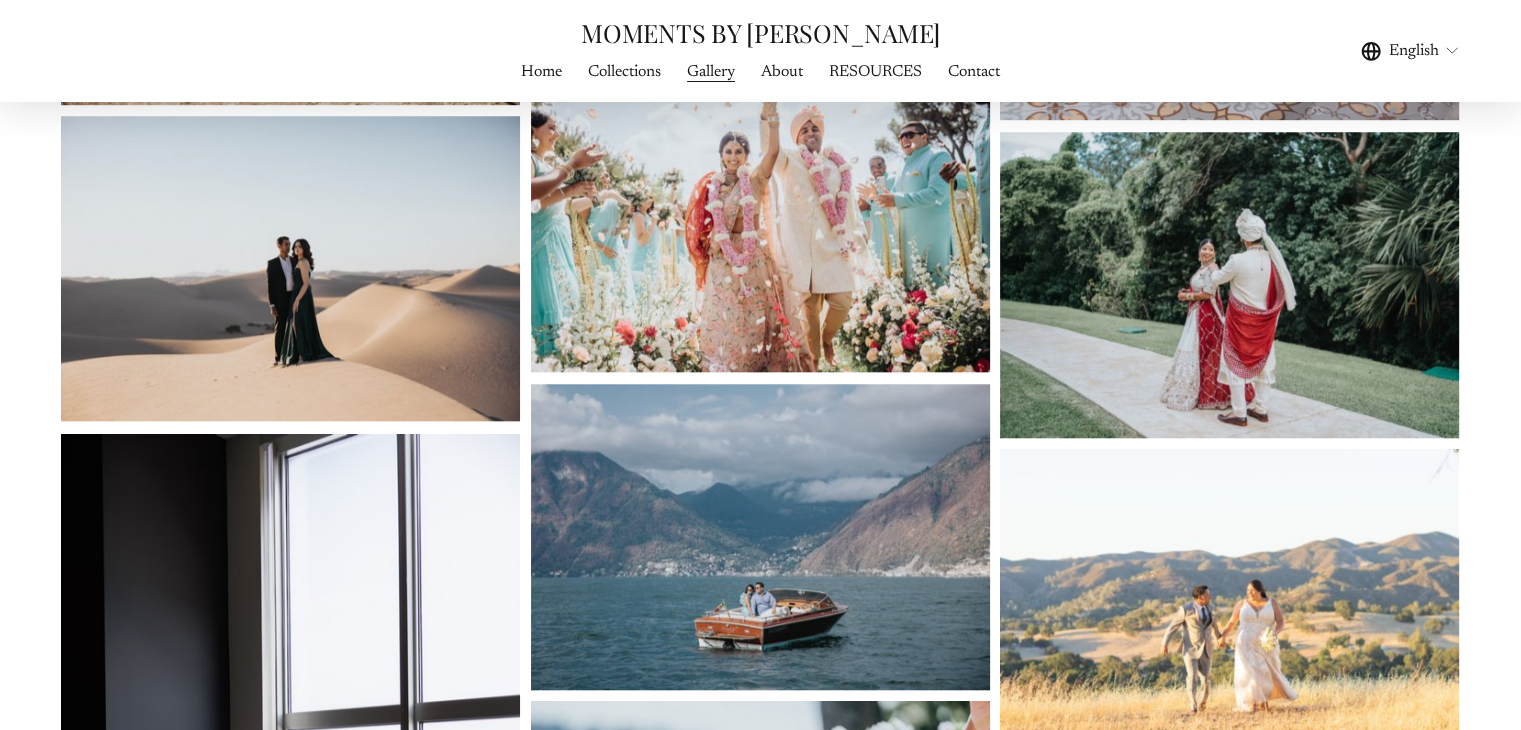 click at bounding box center [1229, 285] 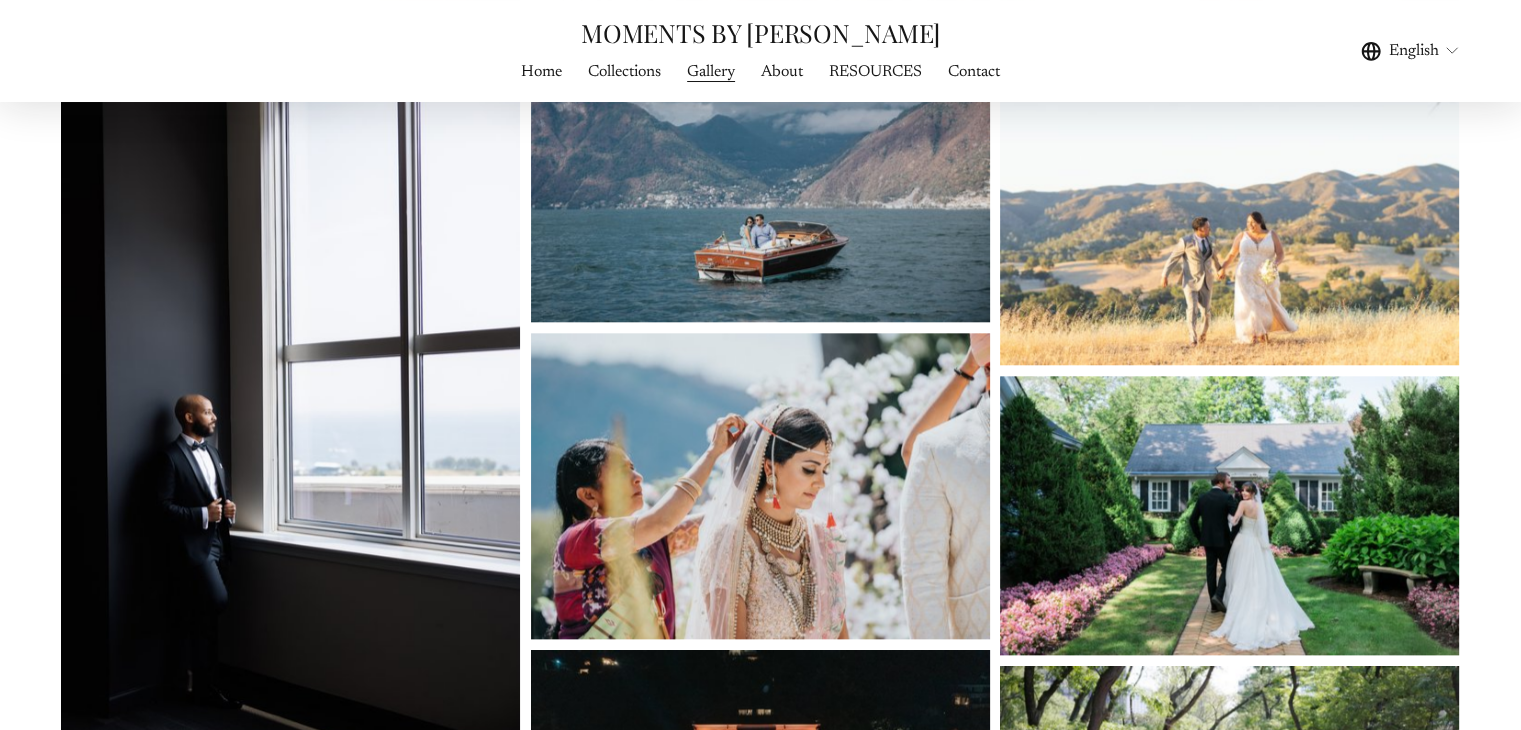 scroll, scrollTop: 2246, scrollLeft: 0, axis: vertical 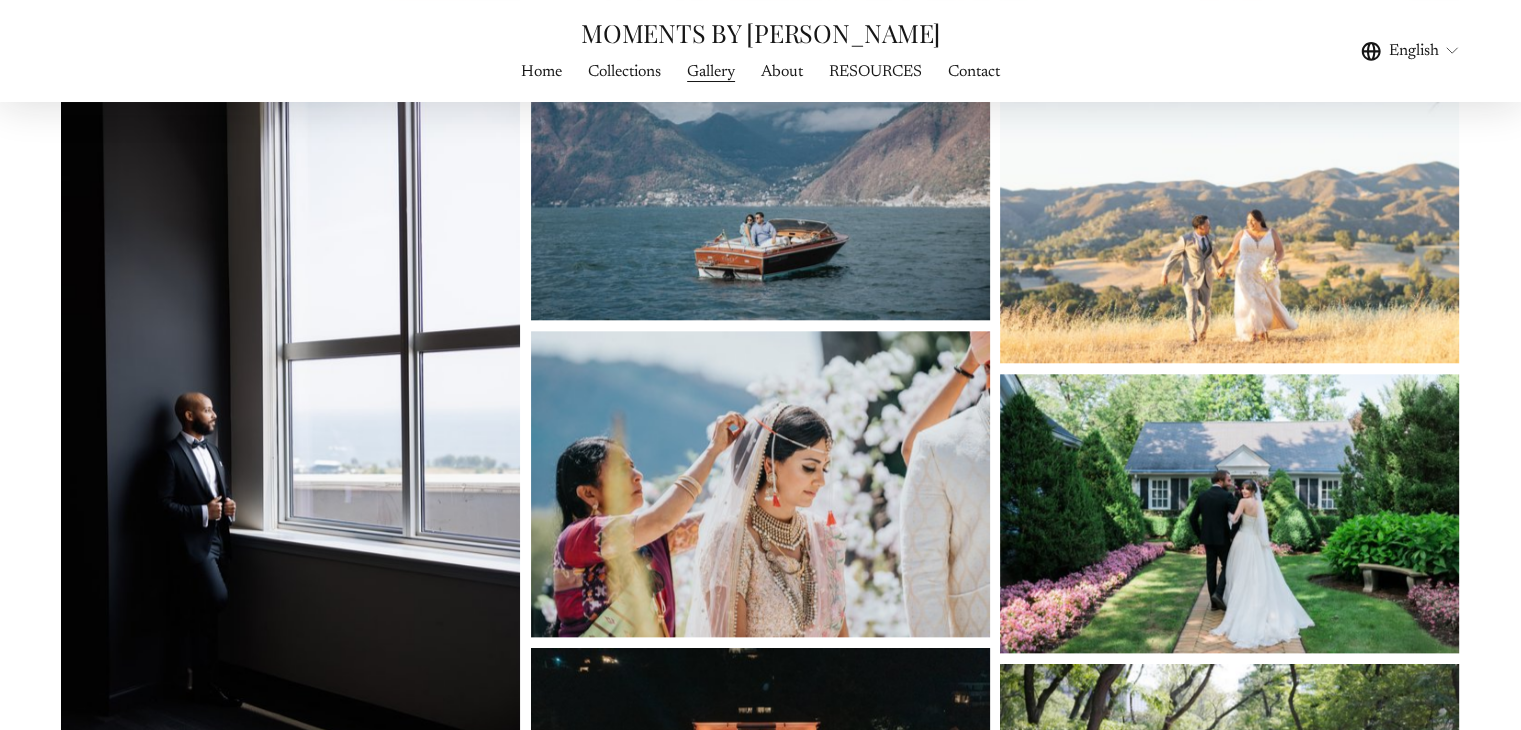 click at bounding box center [760, 484] 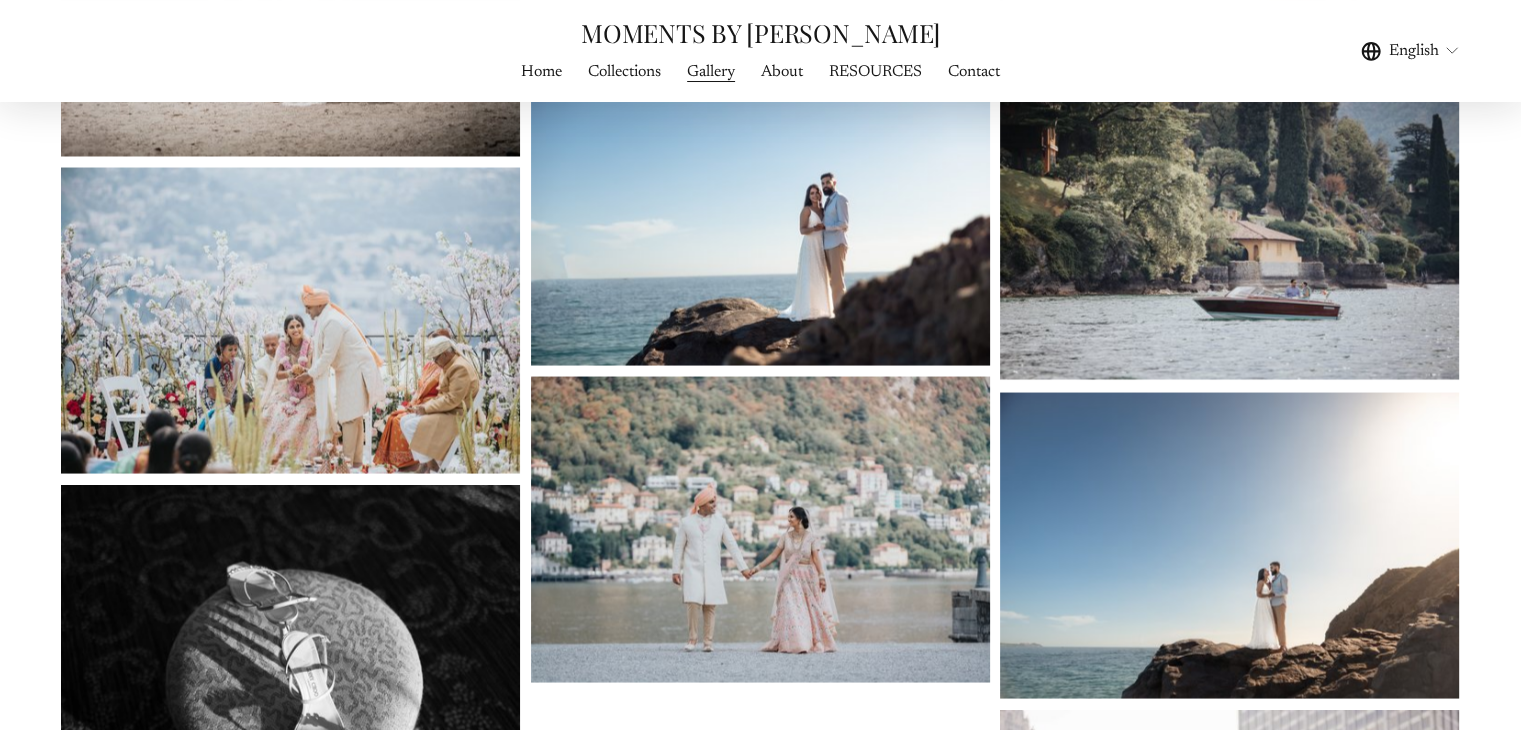 scroll, scrollTop: 3935, scrollLeft: 0, axis: vertical 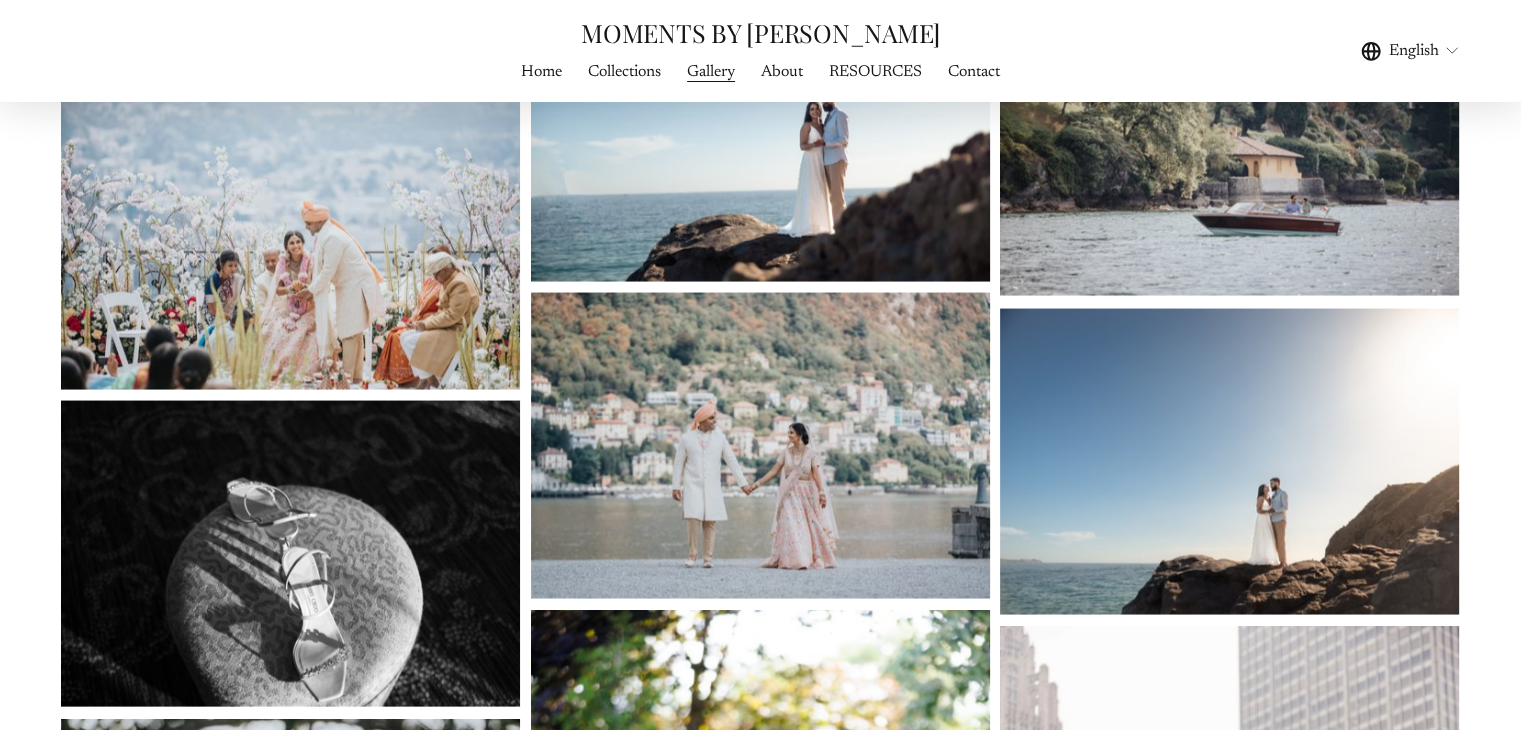 click at bounding box center [760, 446] 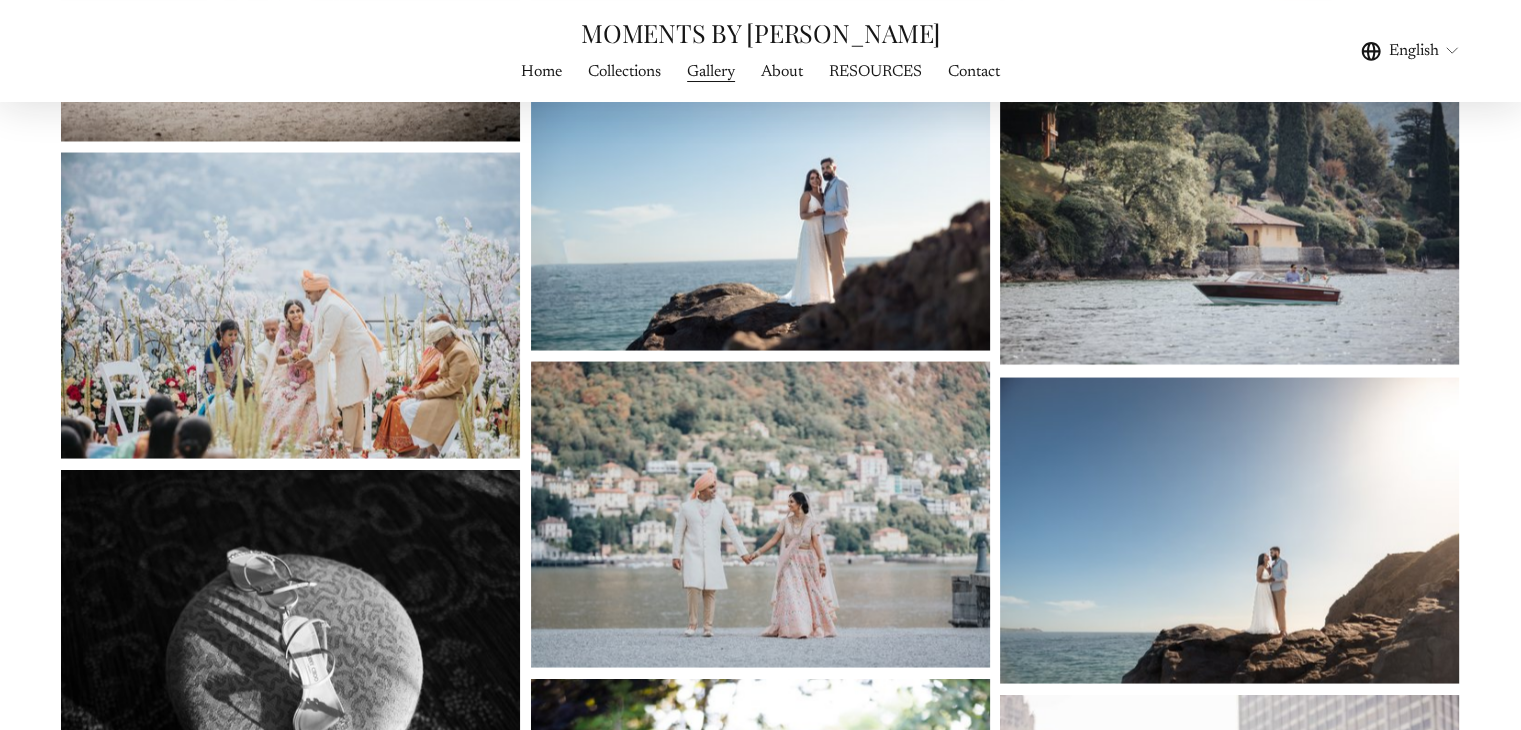 scroll, scrollTop: 3864, scrollLeft: 0, axis: vertical 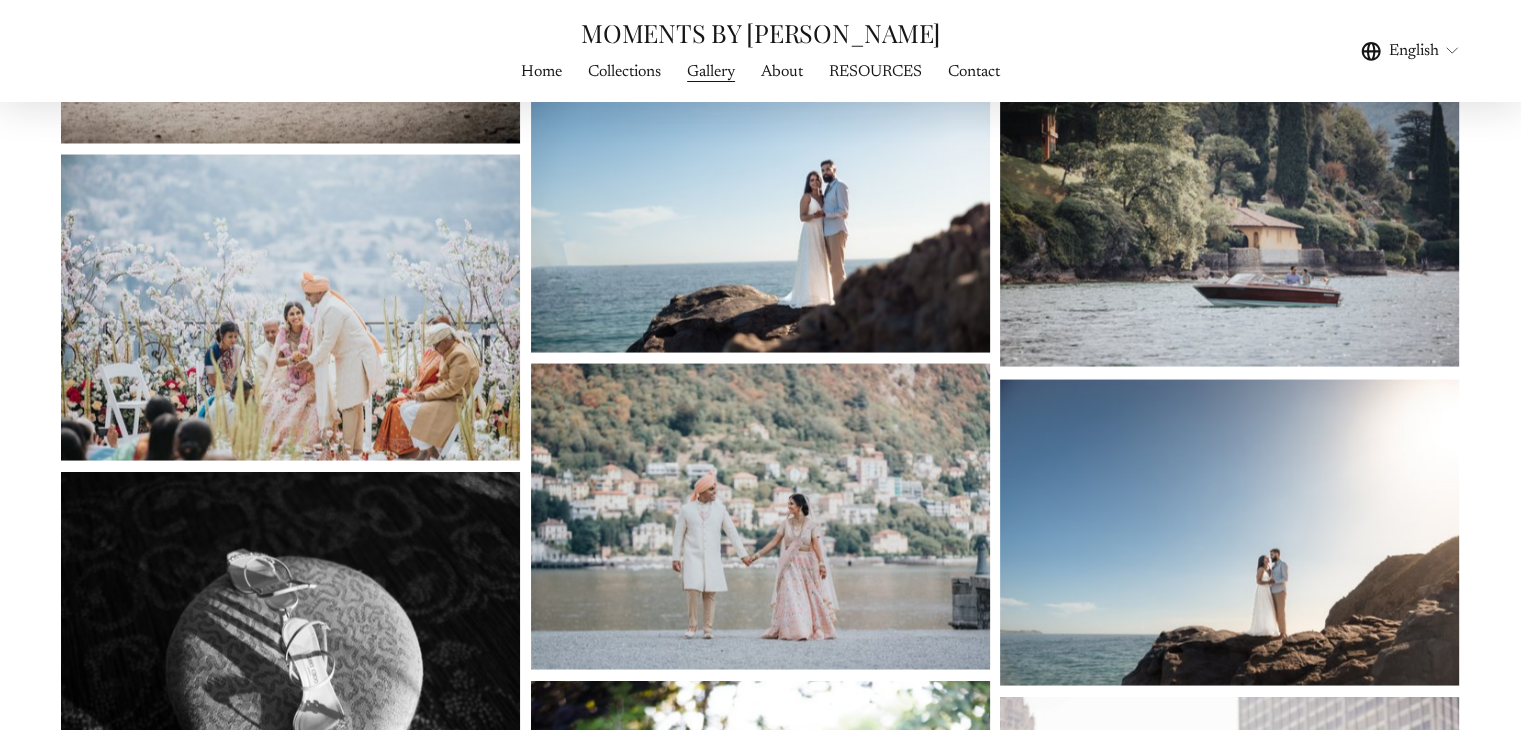 drag, startPoint x: 417, startPoint y: 339, endPoint x: 278, endPoint y: 317, distance: 140.73024 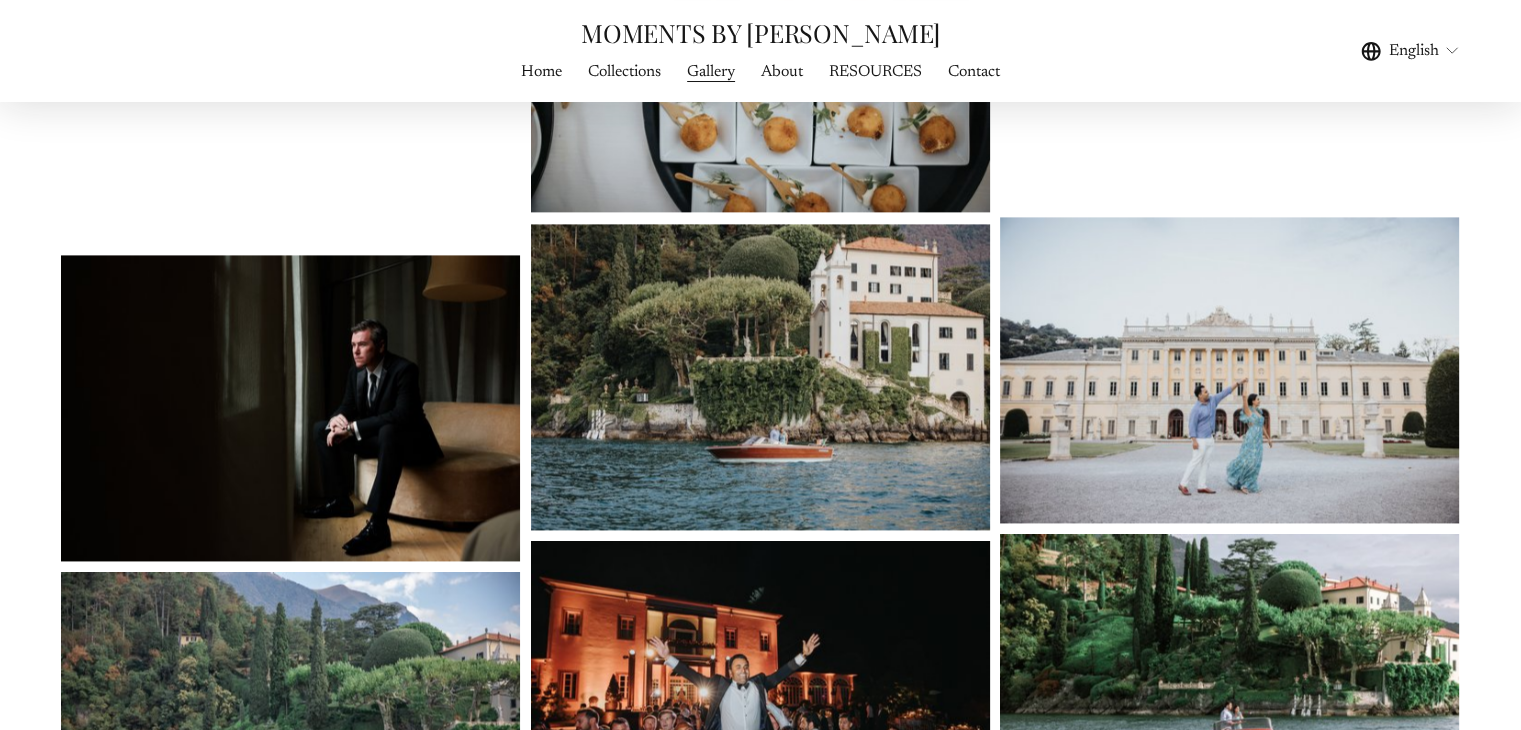scroll, scrollTop: 10420, scrollLeft: 0, axis: vertical 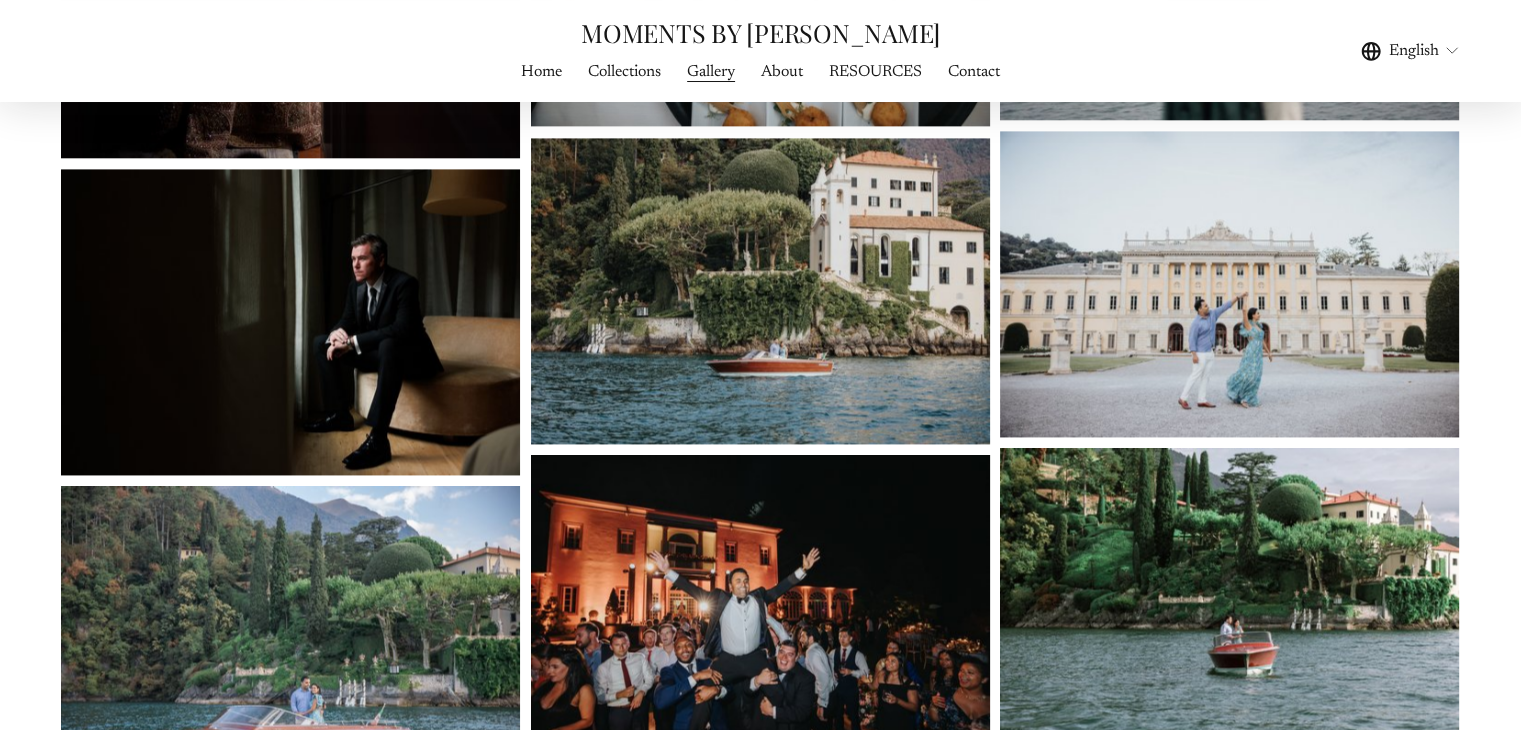 drag, startPoint x: 782, startPoint y: 423, endPoint x: 668, endPoint y: 508, distance: 142.20056 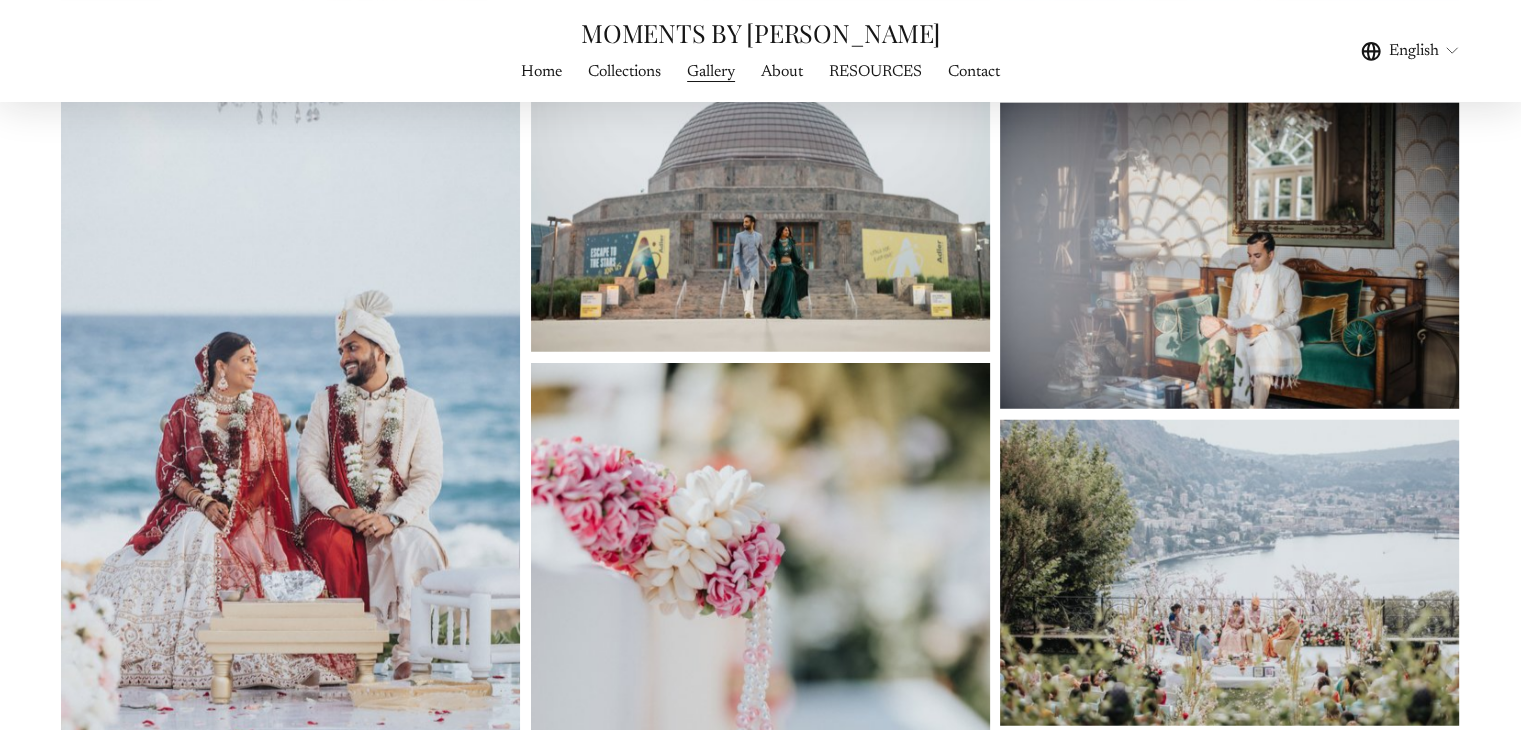 scroll, scrollTop: 12888, scrollLeft: 0, axis: vertical 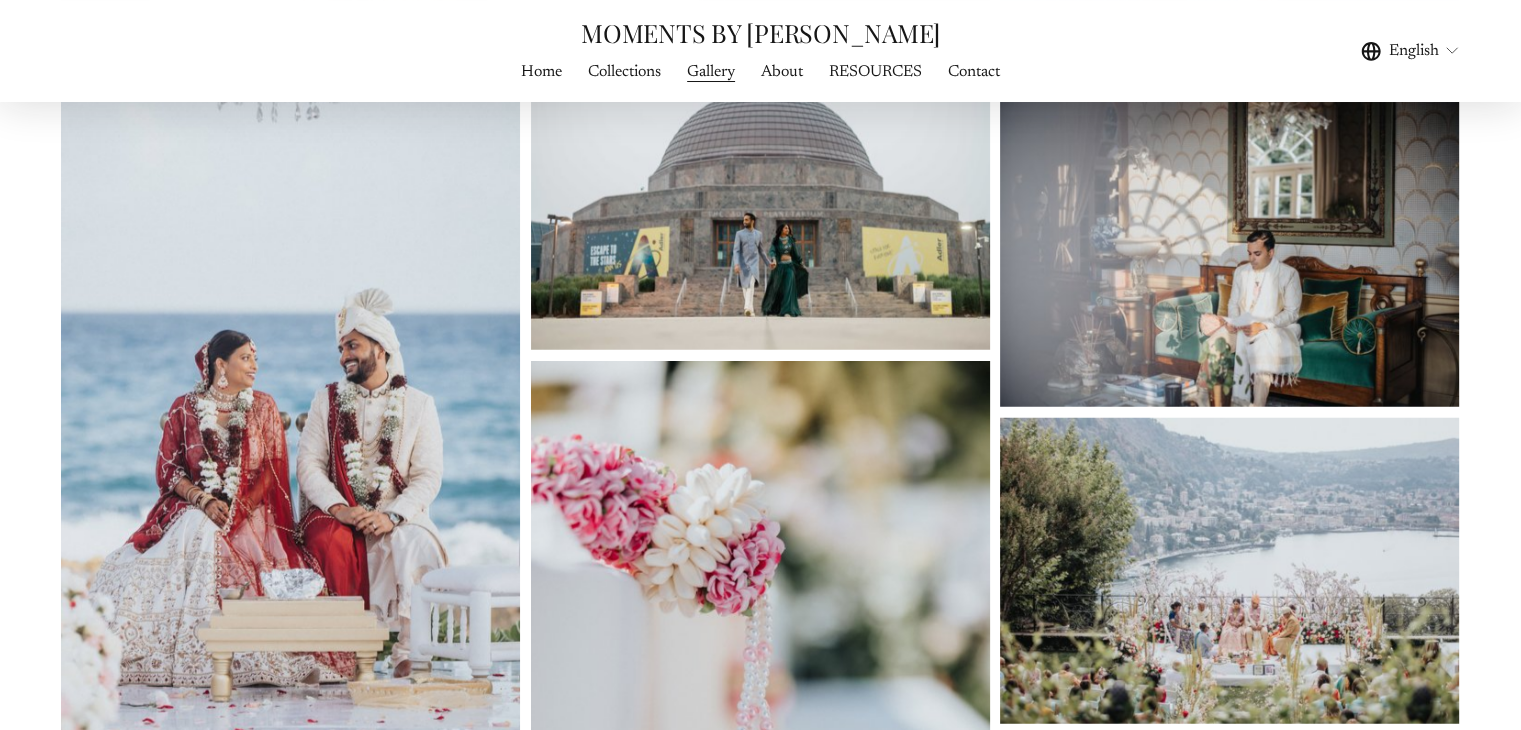 click at bounding box center (760, 705) 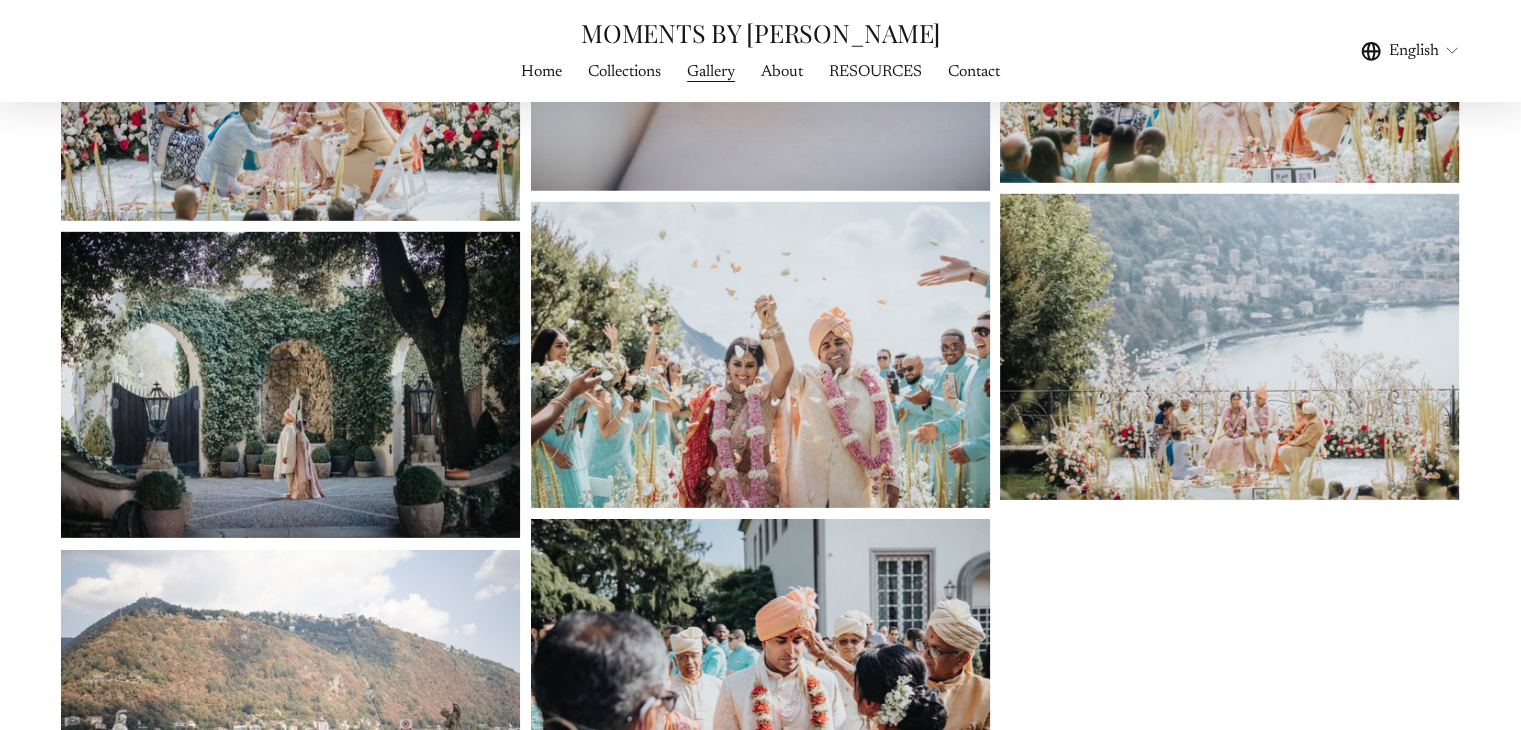 scroll, scrollTop: 13744, scrollLeft: 0, axis: vertical 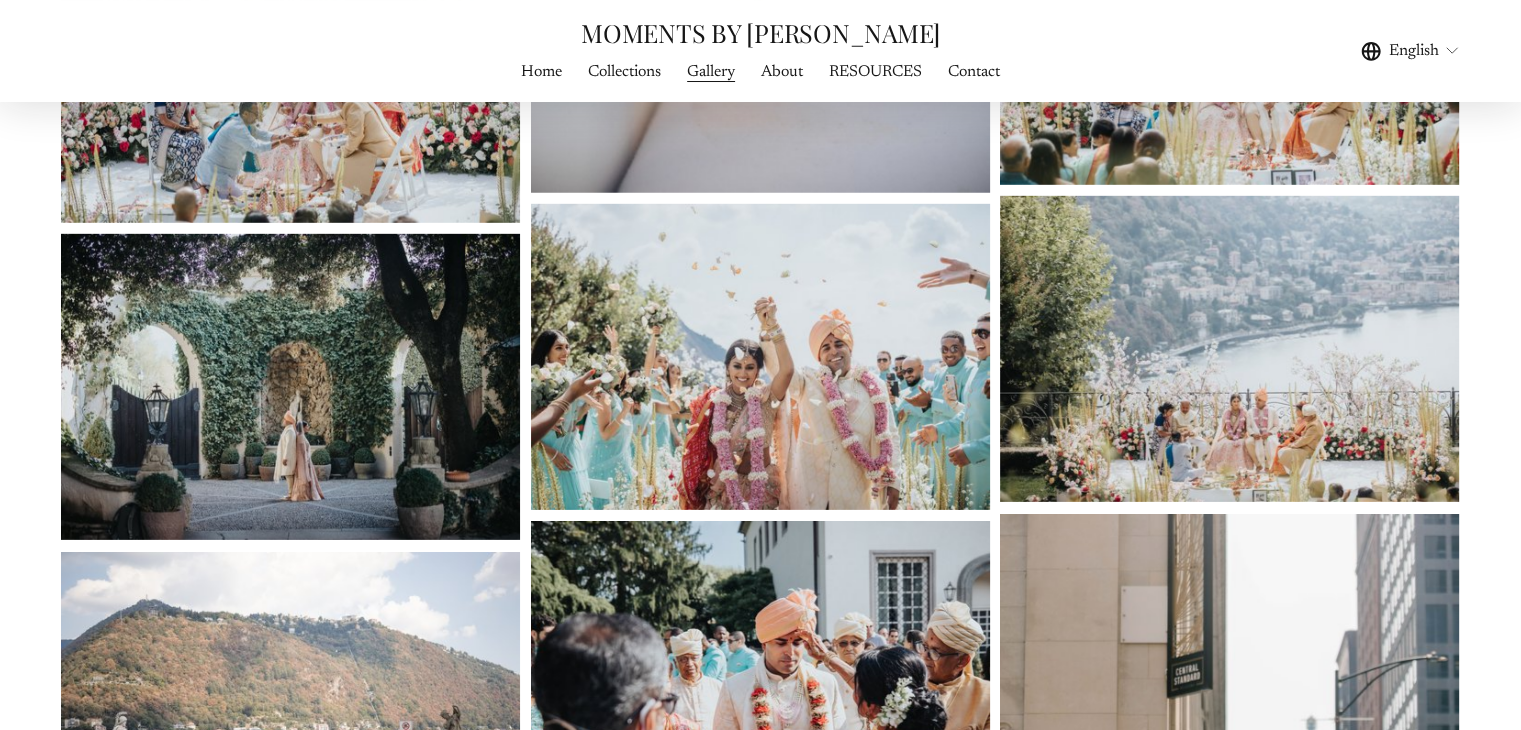 click at bounding box center [1229, 349] 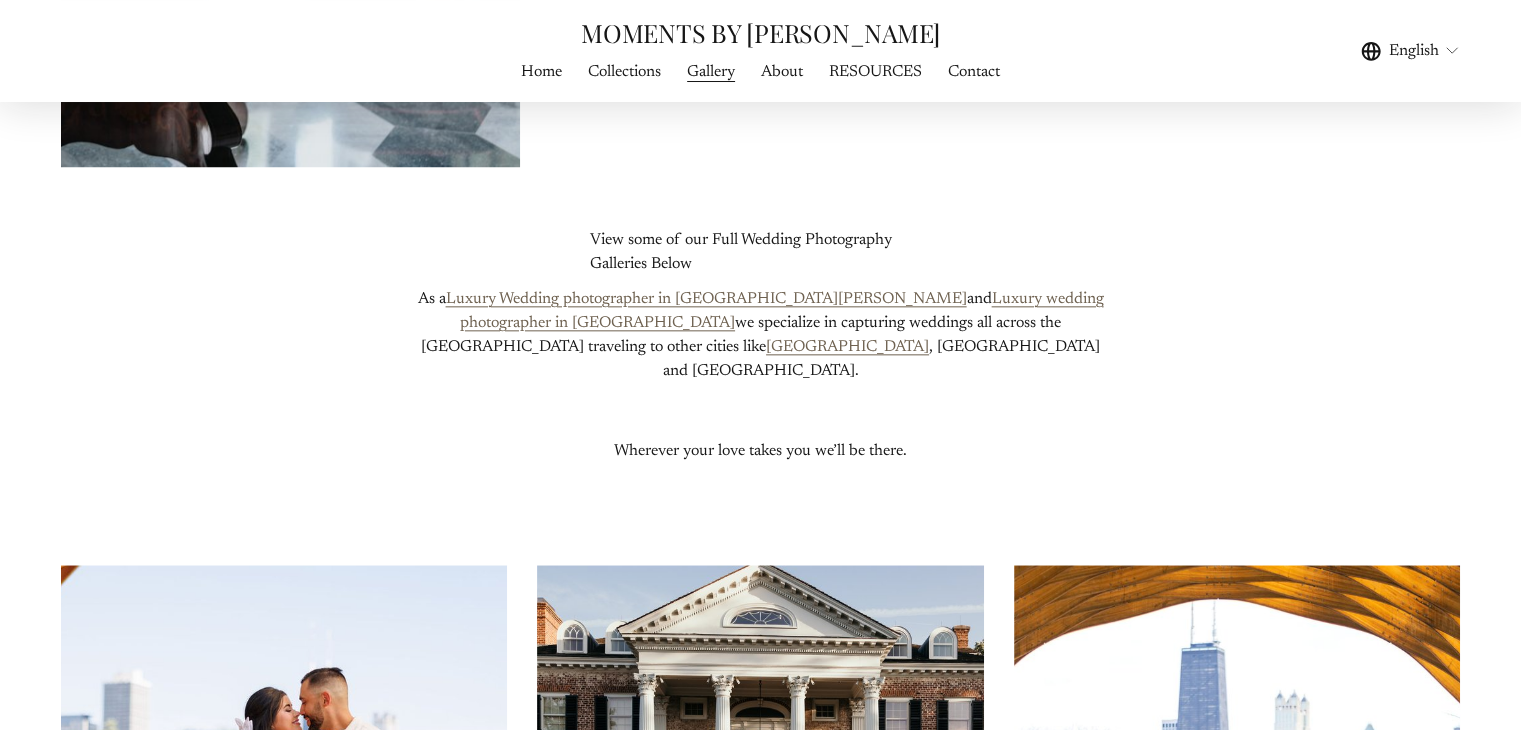 scroll, scrollTop: 17483, scrollLeft: 0, axis: vertical 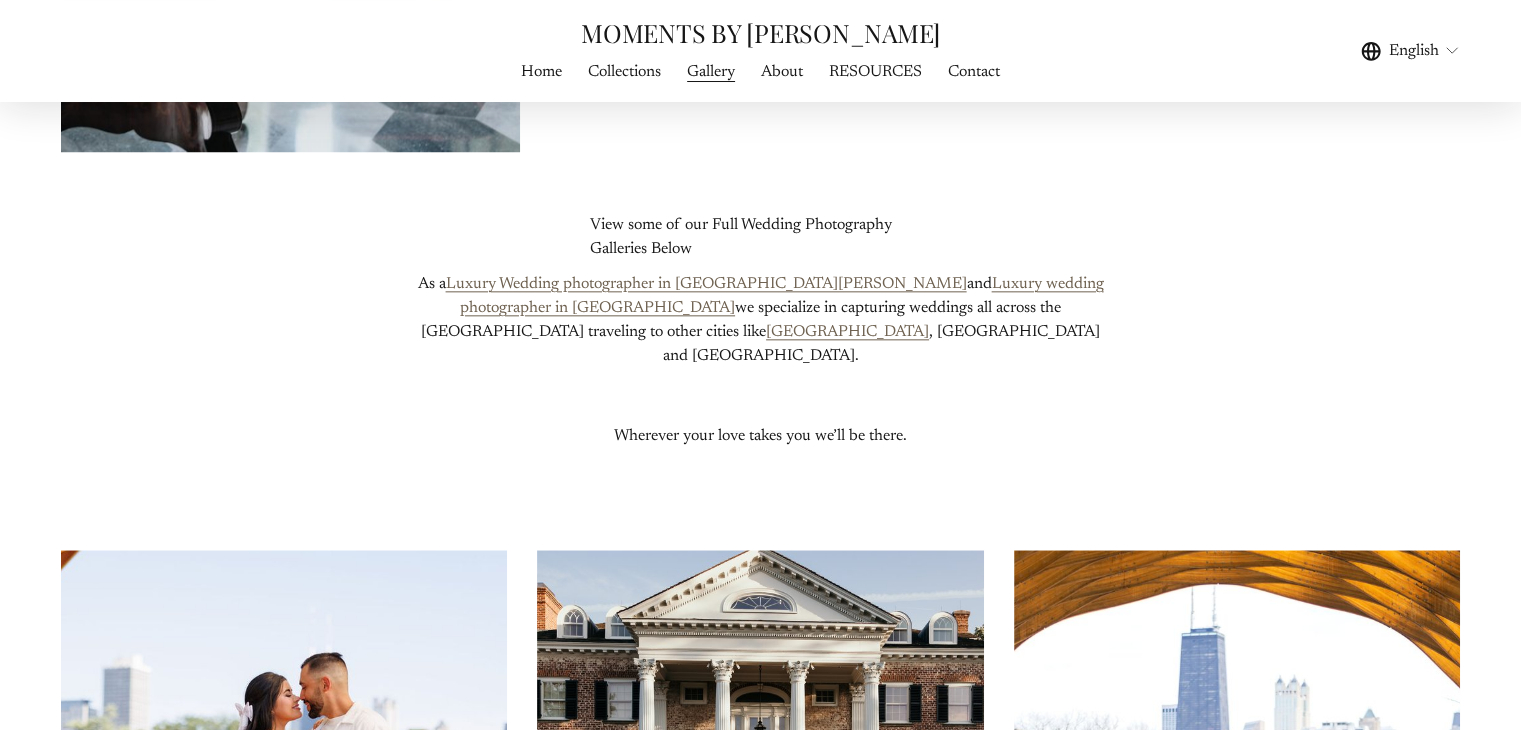 drag, startPoint x: 767, startPoint y: 472, endPoint x: 299, endPoint y: 445, distance: 468.7782 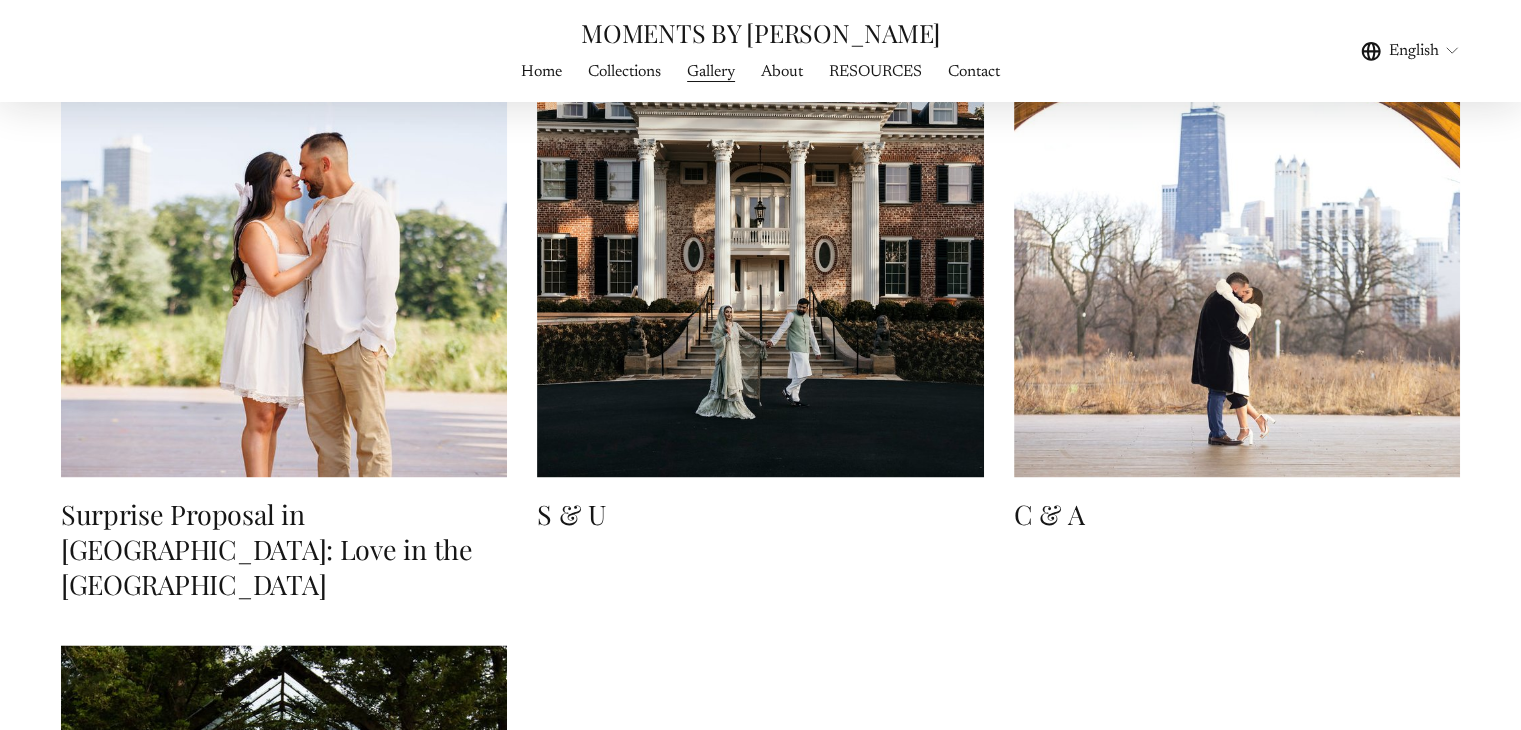 scroll, scrollTop: 17986, scrollLeft: 0, axis: vertical 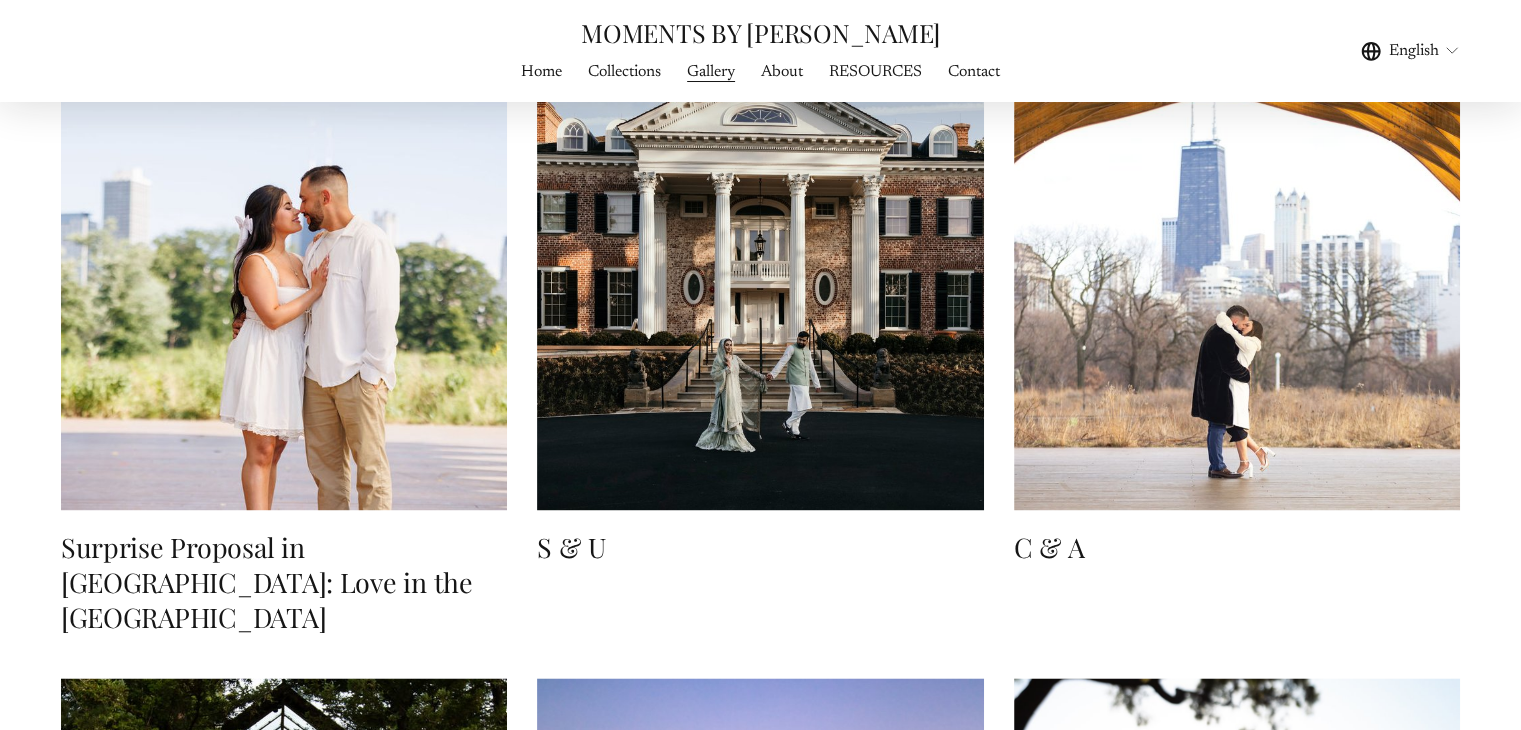 click at bounding box center [760, 286] 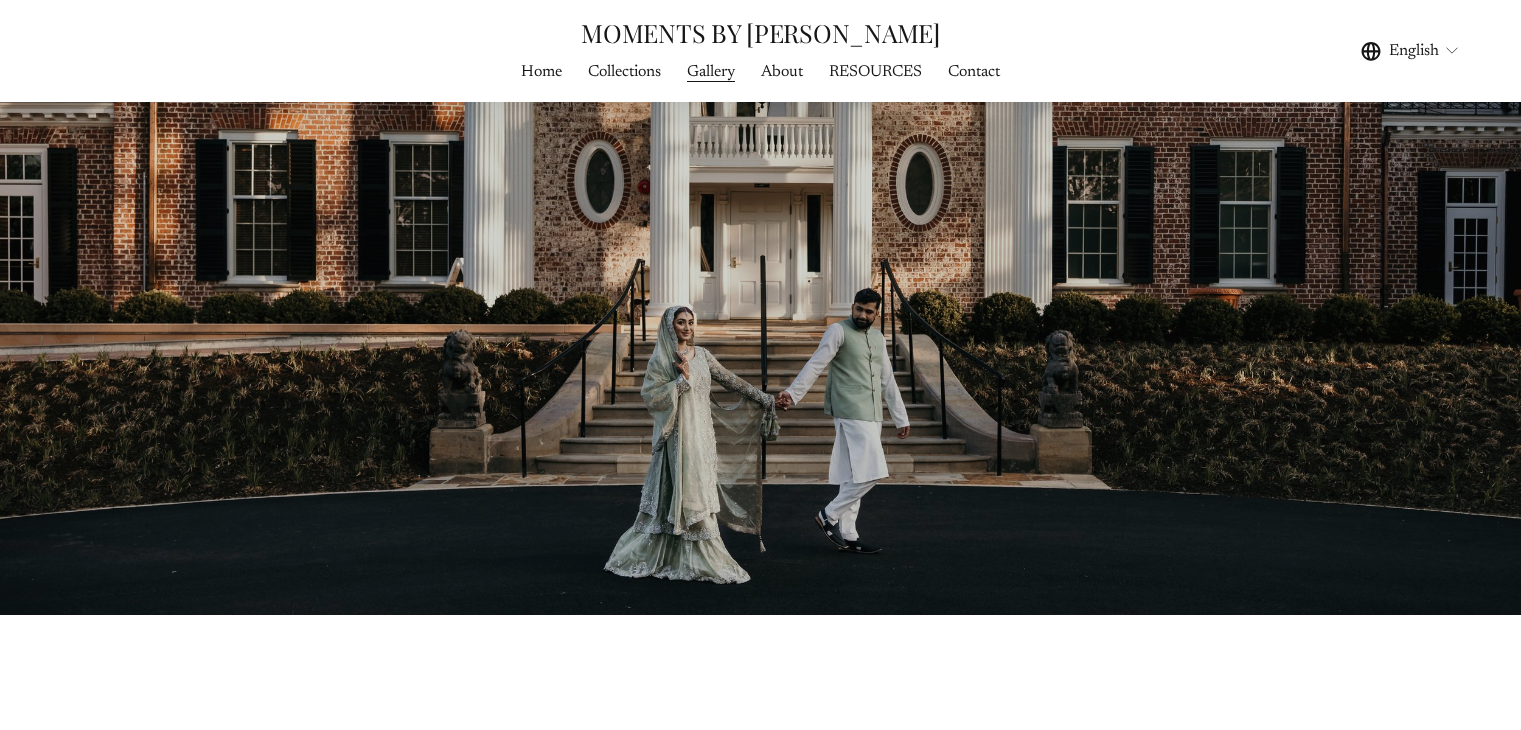 scroll, scrollTop: 0, scrollLeft: 0, axis: both 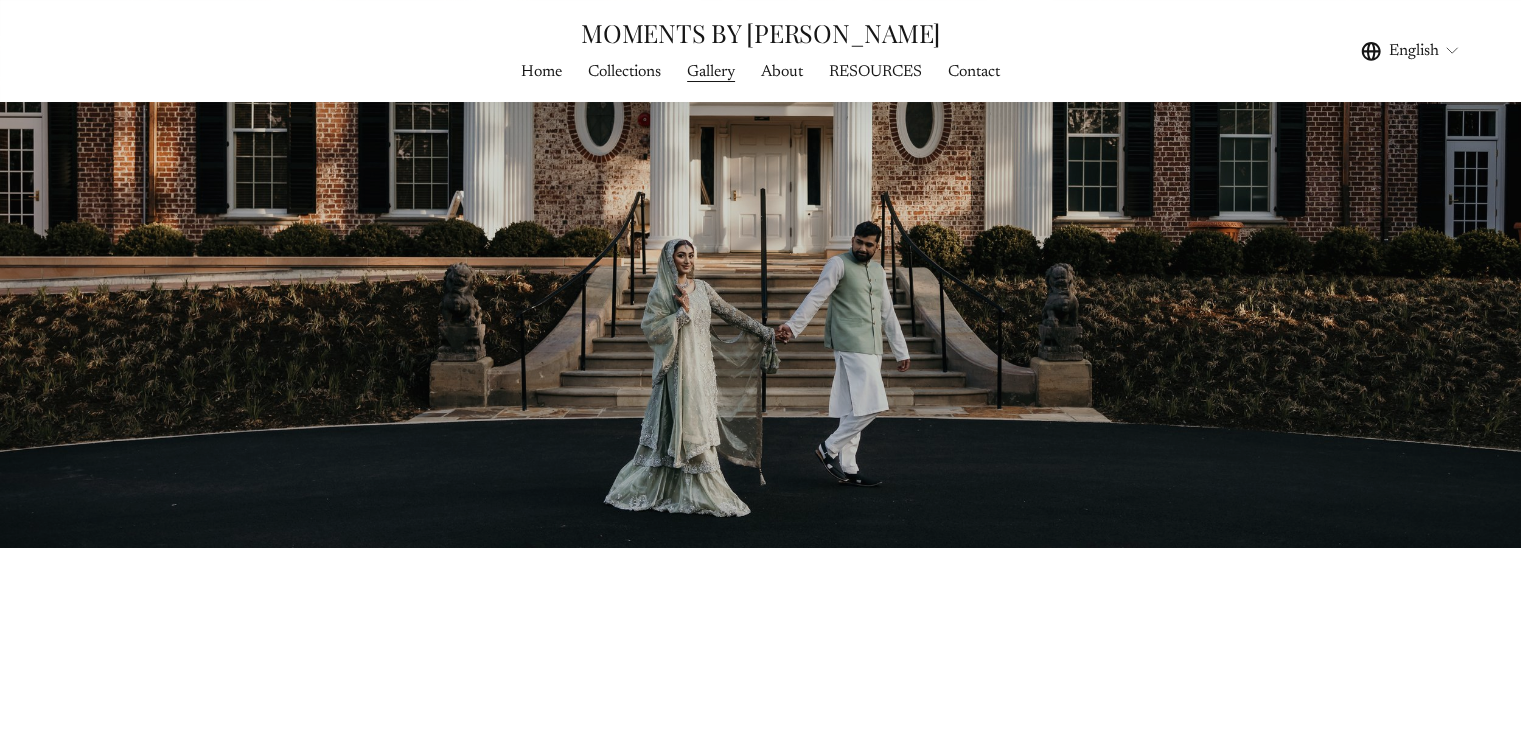 drag, startPoint x: 0, startPoint y: 0, endPoint x: 556, endPoint y: 653, distance: 857.6392 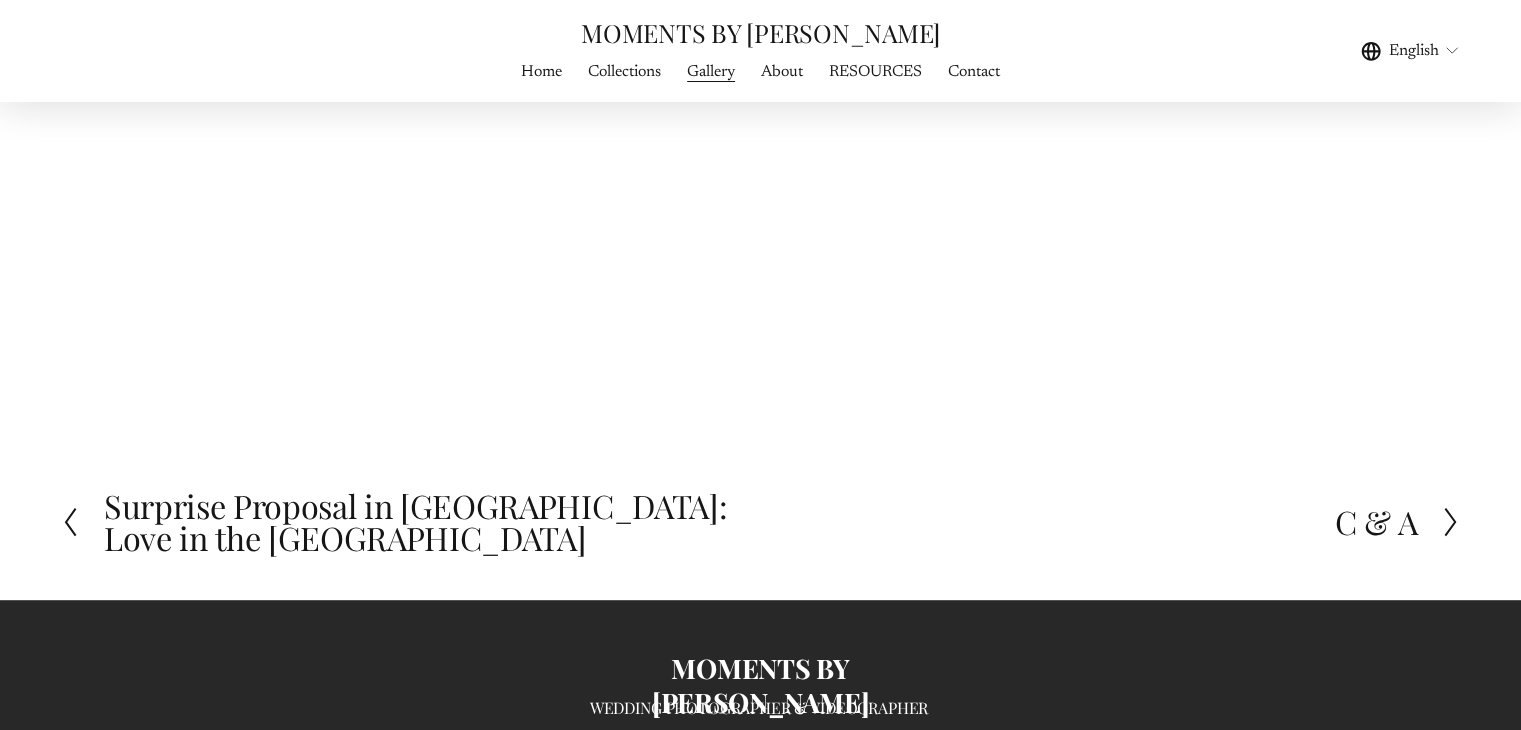 scroll, scrollTop: 8312, scrollLeft: 0, axis: vertical 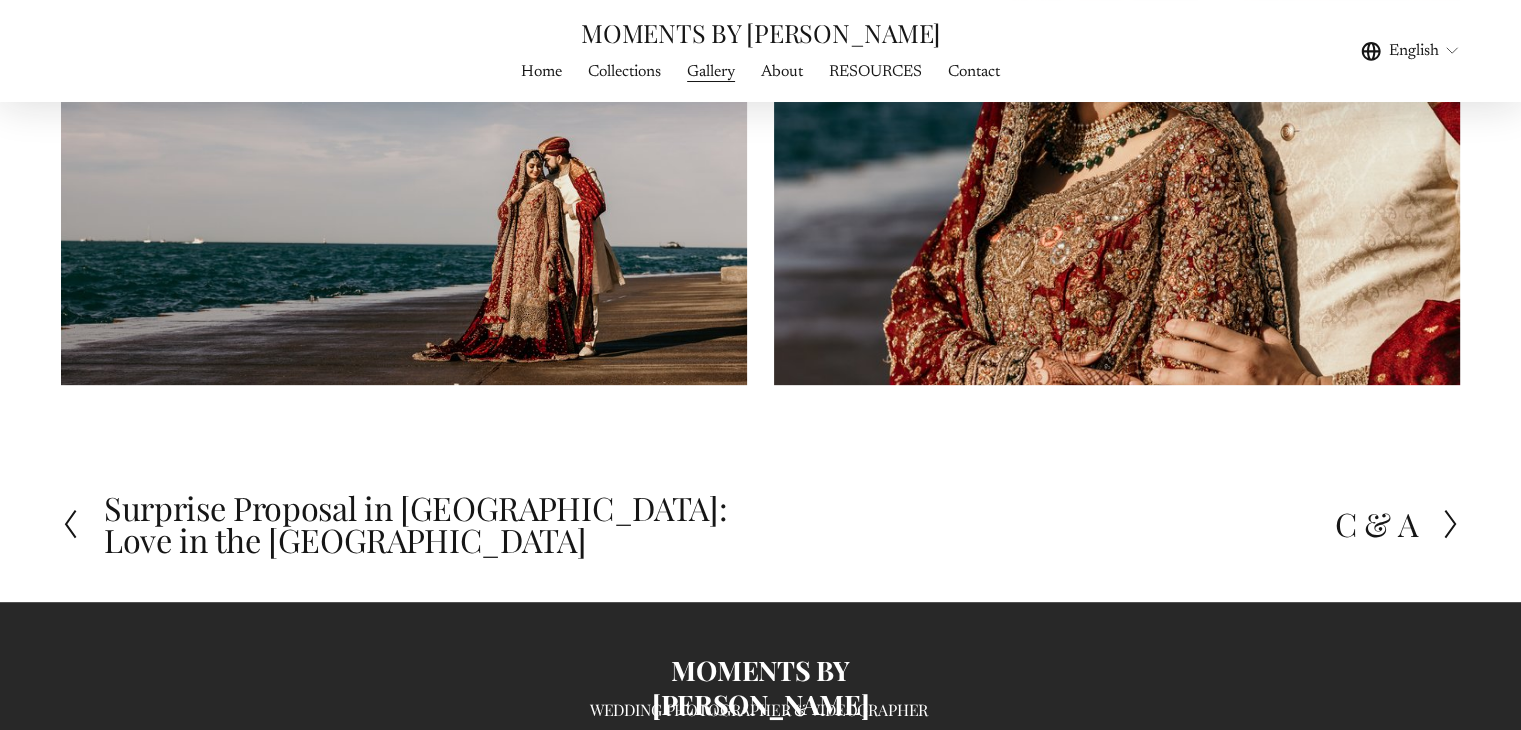 click on "Surprise Proposal in Chicago: Love in the Windy City" at bounding box center (432, 524) 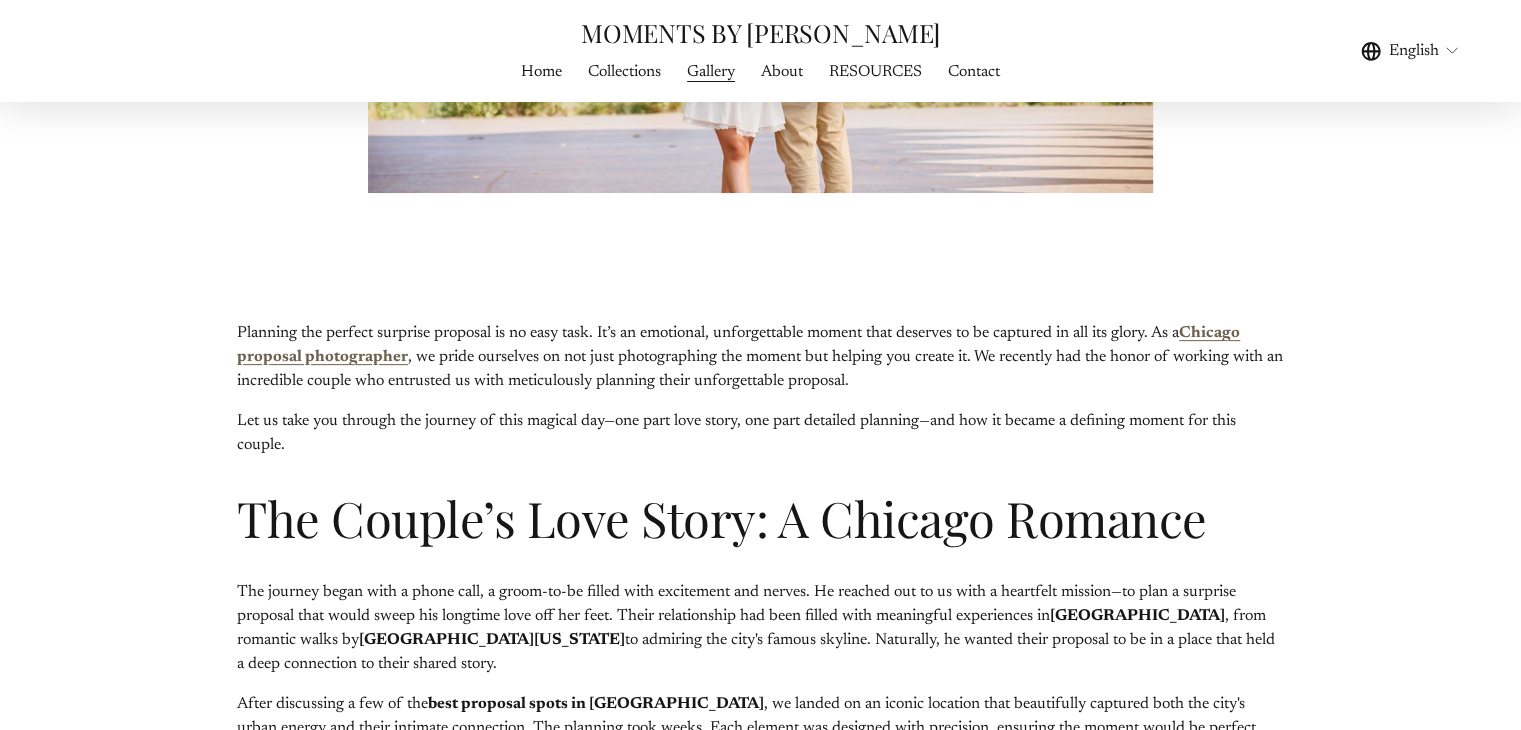 scroll, scrollTop: 622, scrollLeft: 0, axis: vertical 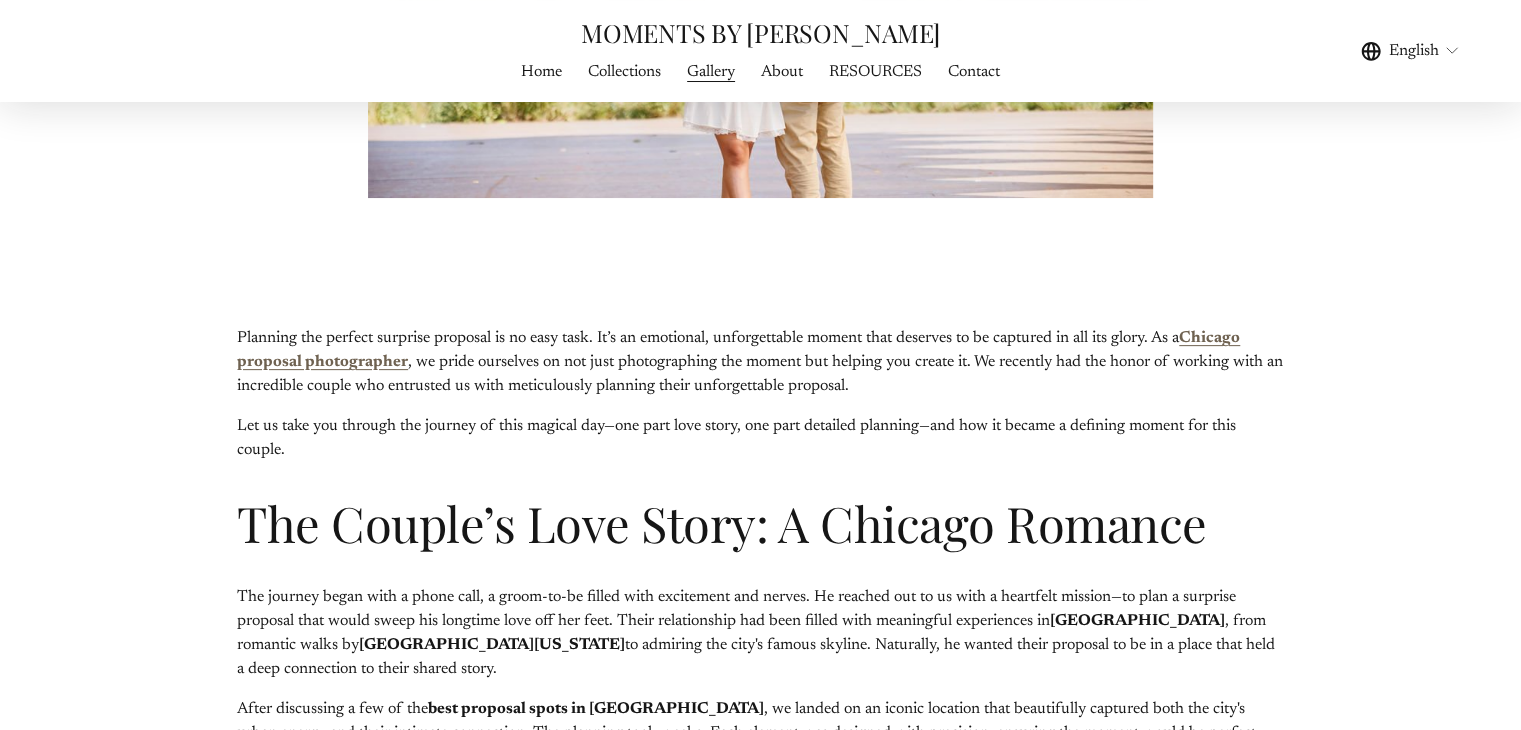 click on "Surprise Proposal in Chicago – Moments by Frank
A Perfectly Planned Surprise Proposal in Chicago: Love in the Windy City Planning the perfect surprise proposal is no easy task. It’s an emotional, unforgettable moment that deserves to be captured in all its glory. As a  Chicago proposal photographer , we pride ourselves on not just photographing the moment but helping you create it. We recently had the honor of working with an incredible couple who entrusted us with meticulously planning their unforgettable proposal. Chicago , from romantic walks by  As a" at bounding box center (760, 952) 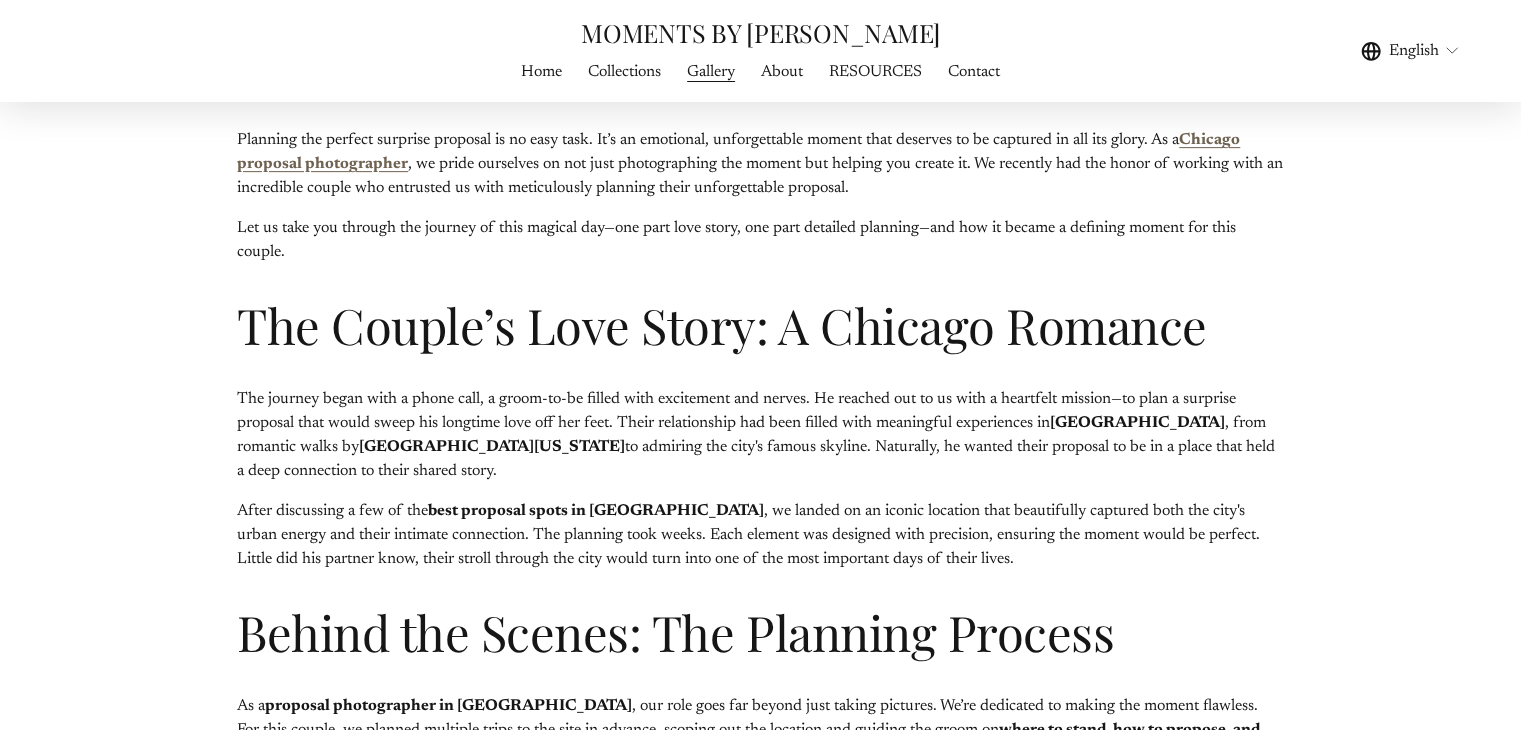 scroll, scrollTop: 822, scrollLeft: 0, axis: vertical 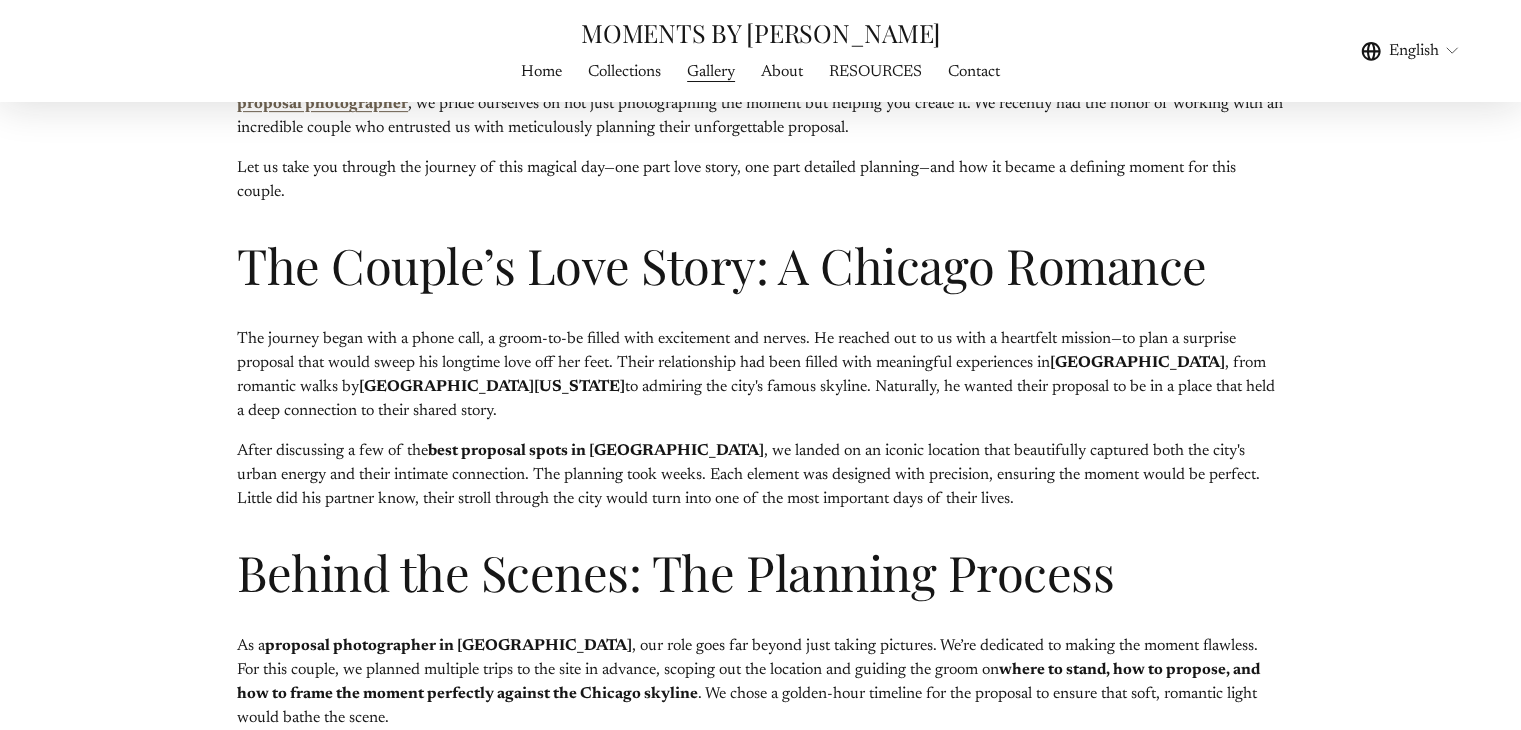 drag, startPoint x: 0, startPoint y: 0, endPoint x: 168, endPoint y: 583, distance: 606.72314 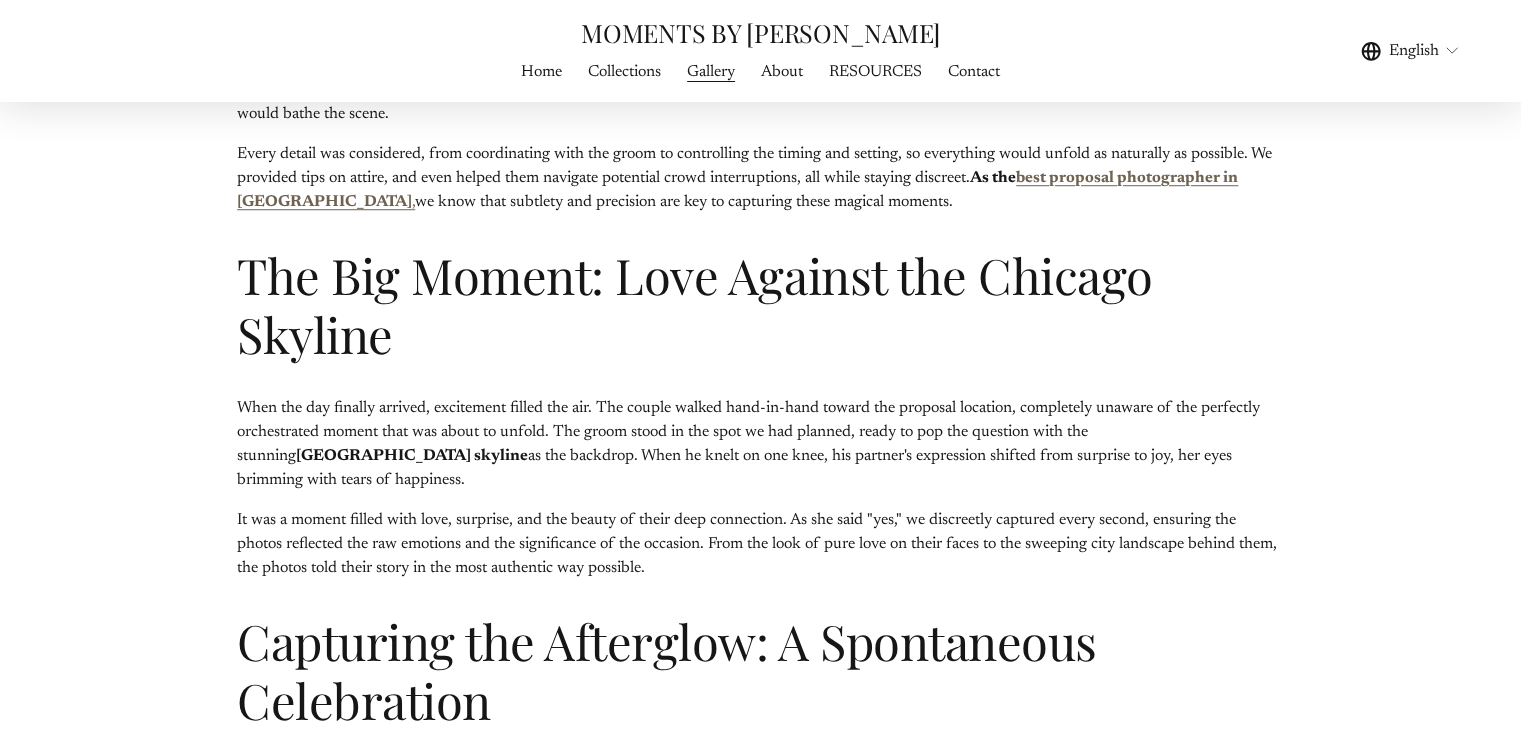 scroll, scrollTop: 1500, scrollLeft: 0, axis: vertical 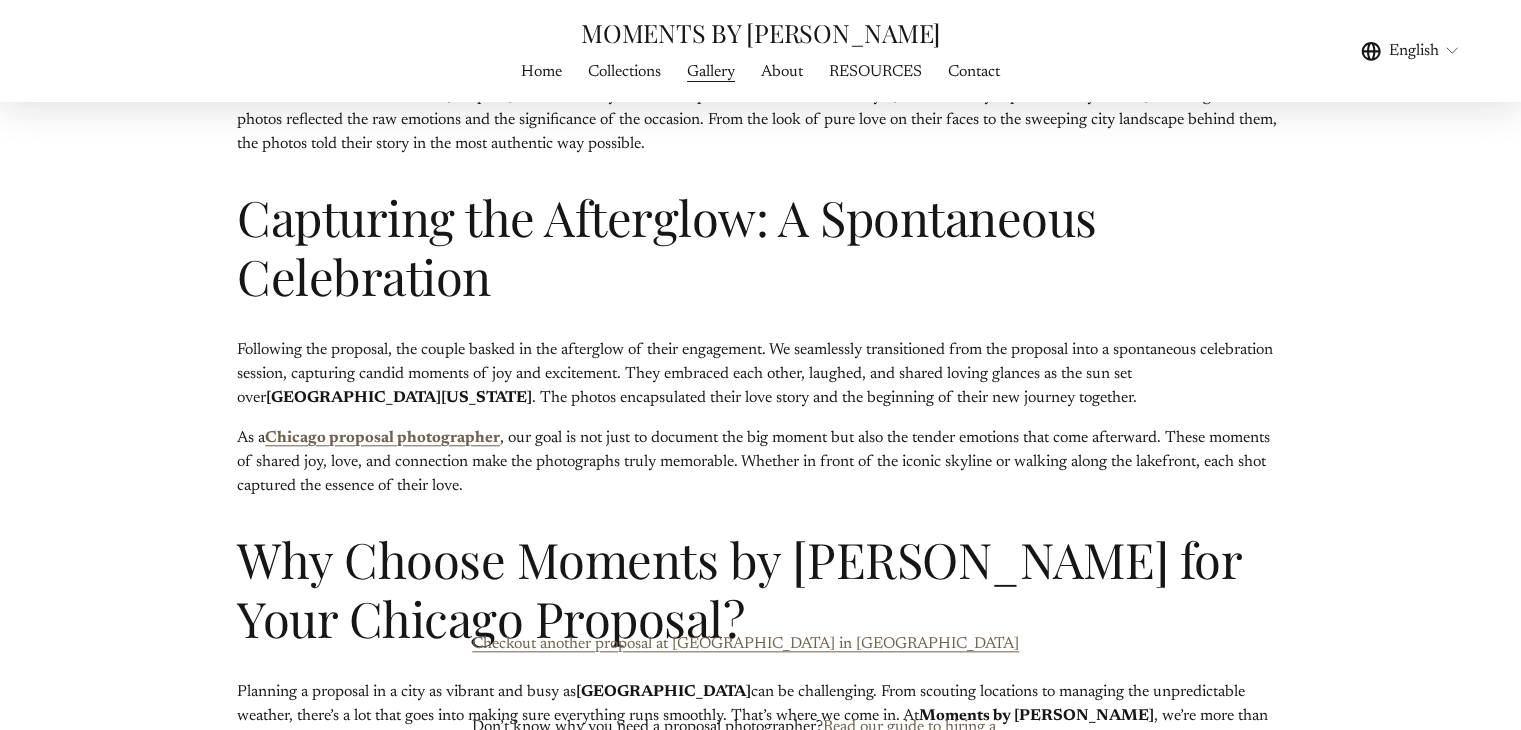 drag, startPoint x: 168, startPoint y: 583, endPoint x: 59, endPoint y: 645, distance: 125.39936 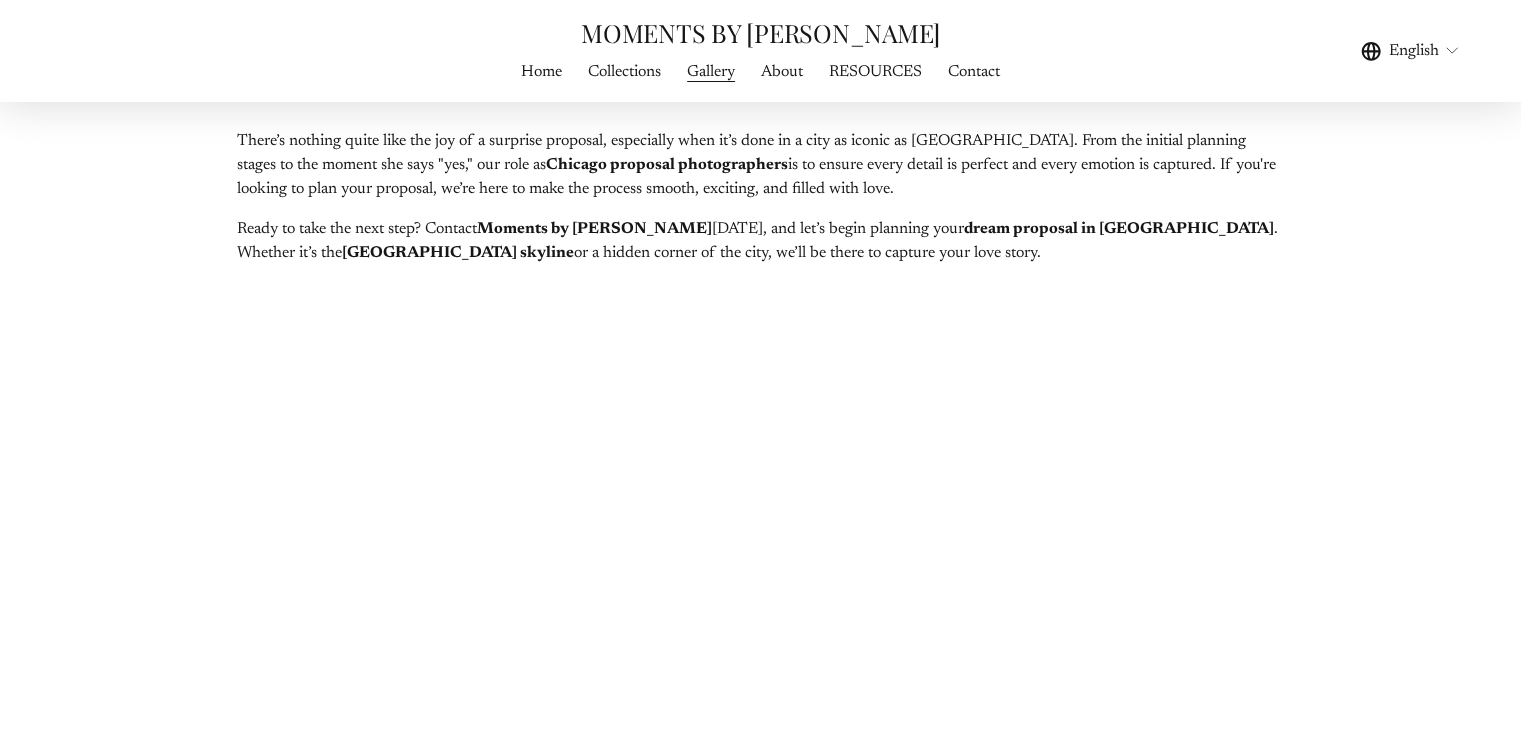 scroll, scrollTop: 2767, scrollLeft: 0, axis: vertical 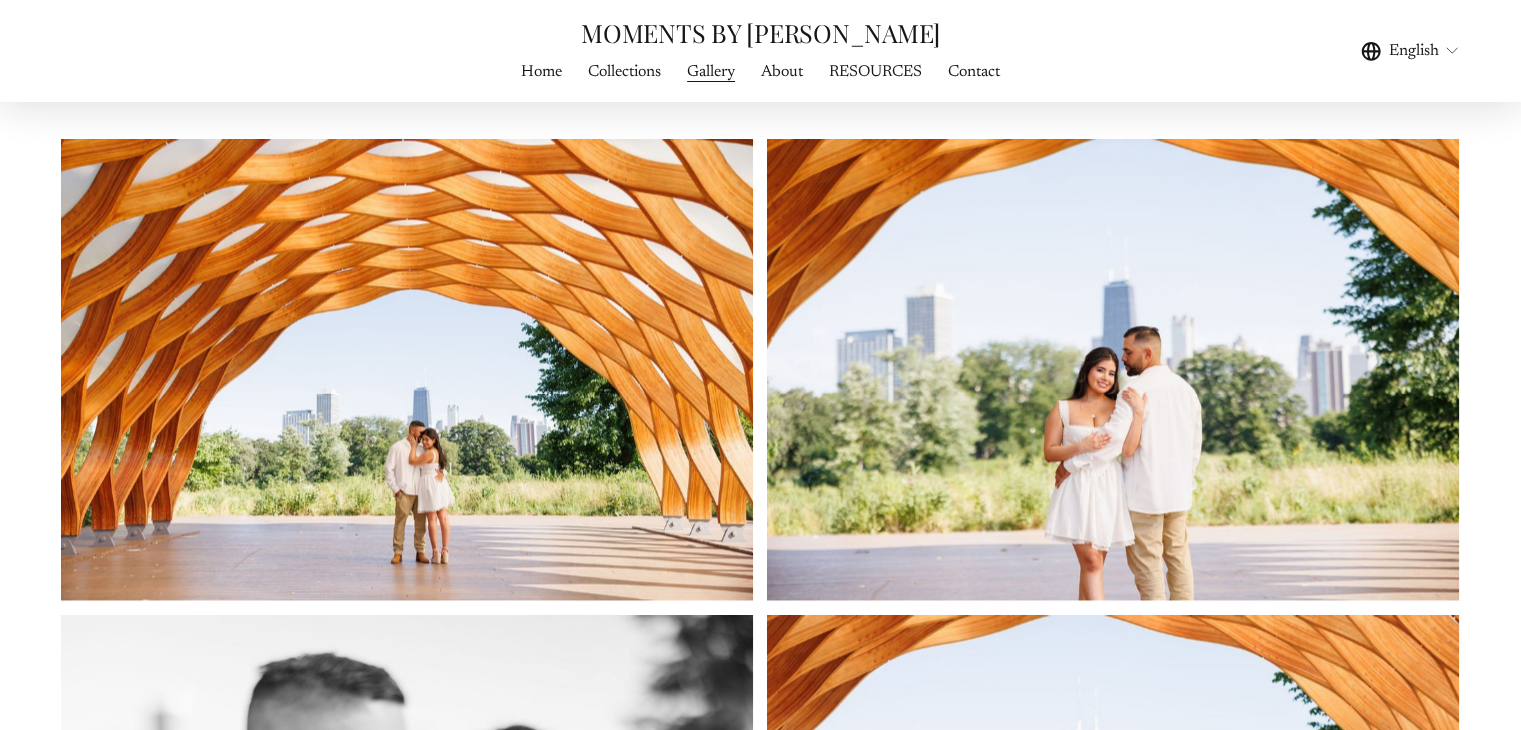 drag, startPoint x: 59, startPoint y: 645, endPoint x: 0, endPoint y: 286, distance: 363.8159 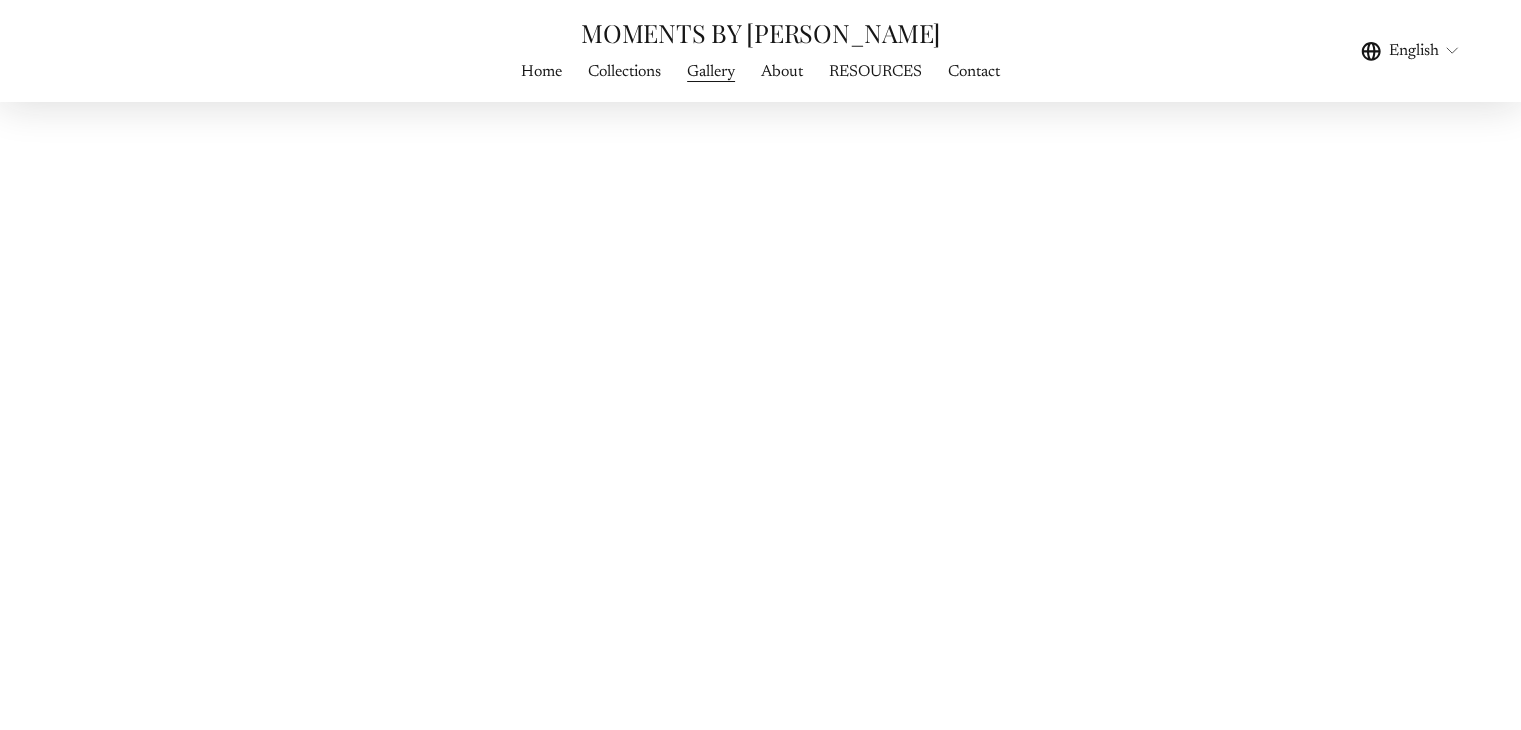 scroll, scrollTop: 5307, scrollLeft: 0, axis: vertical 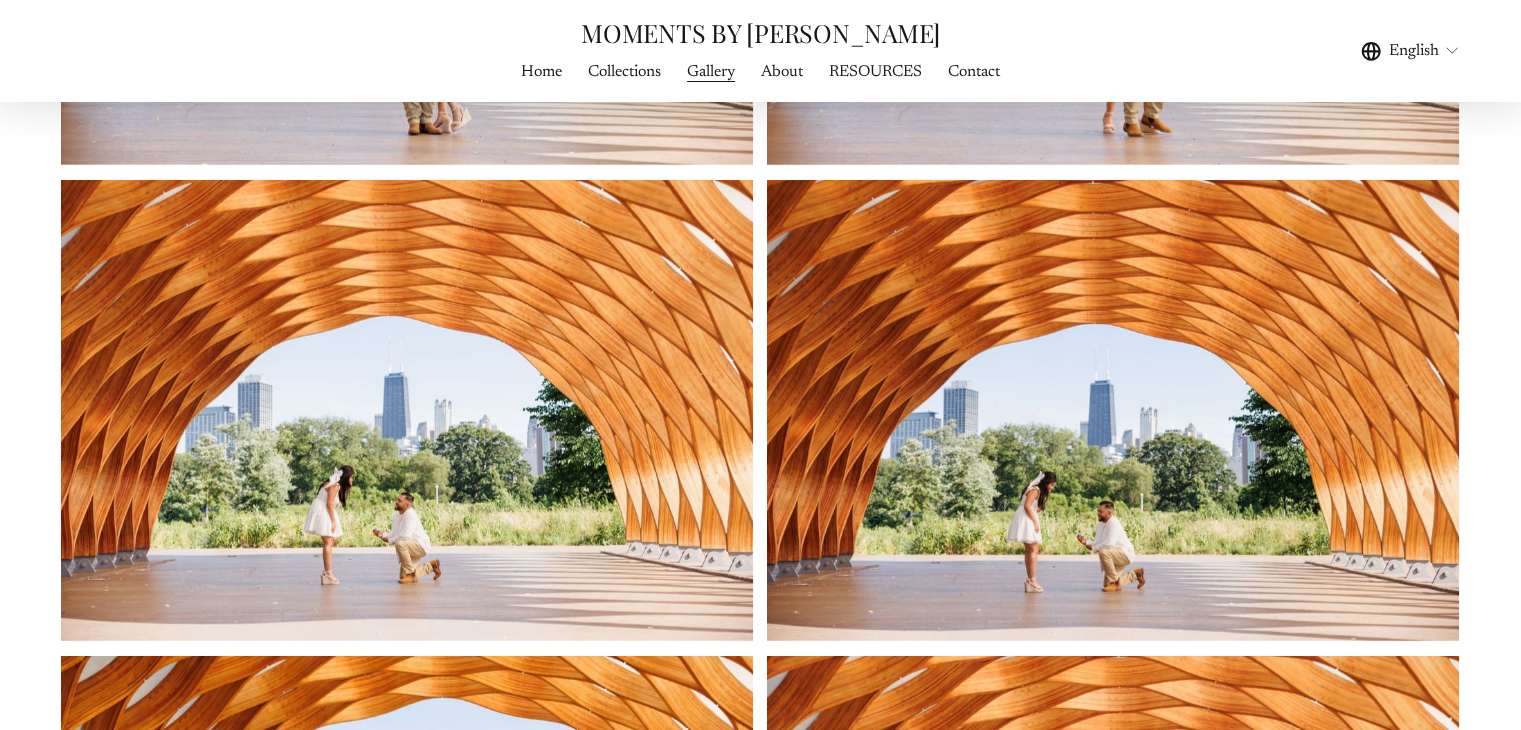 click on "Home" at bounding box center (541, 72) 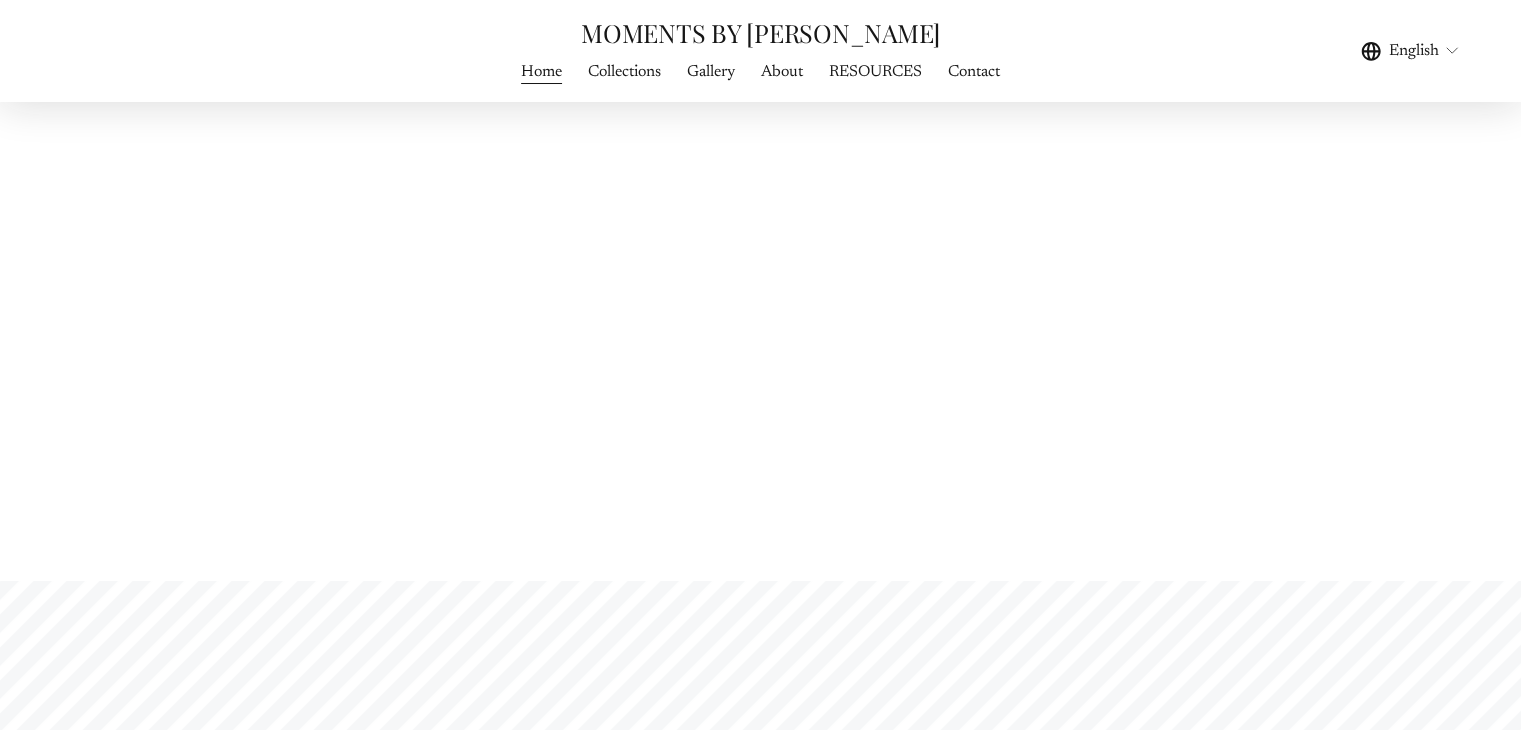 scroll, scrollTop: 7572, scrollLeft: 0, axis: vertical 